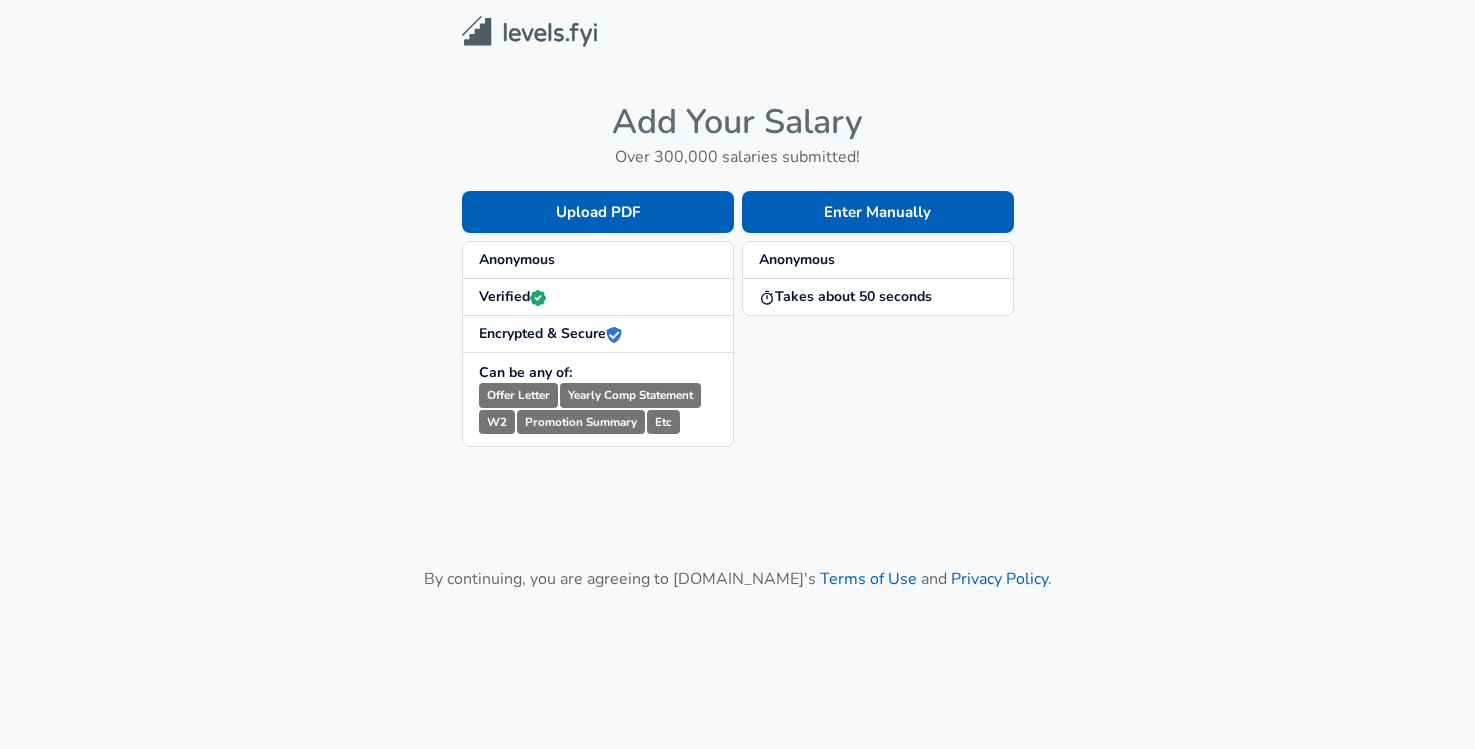 scroll, scrollTop: 0, scrollLeft: 0, axis: both 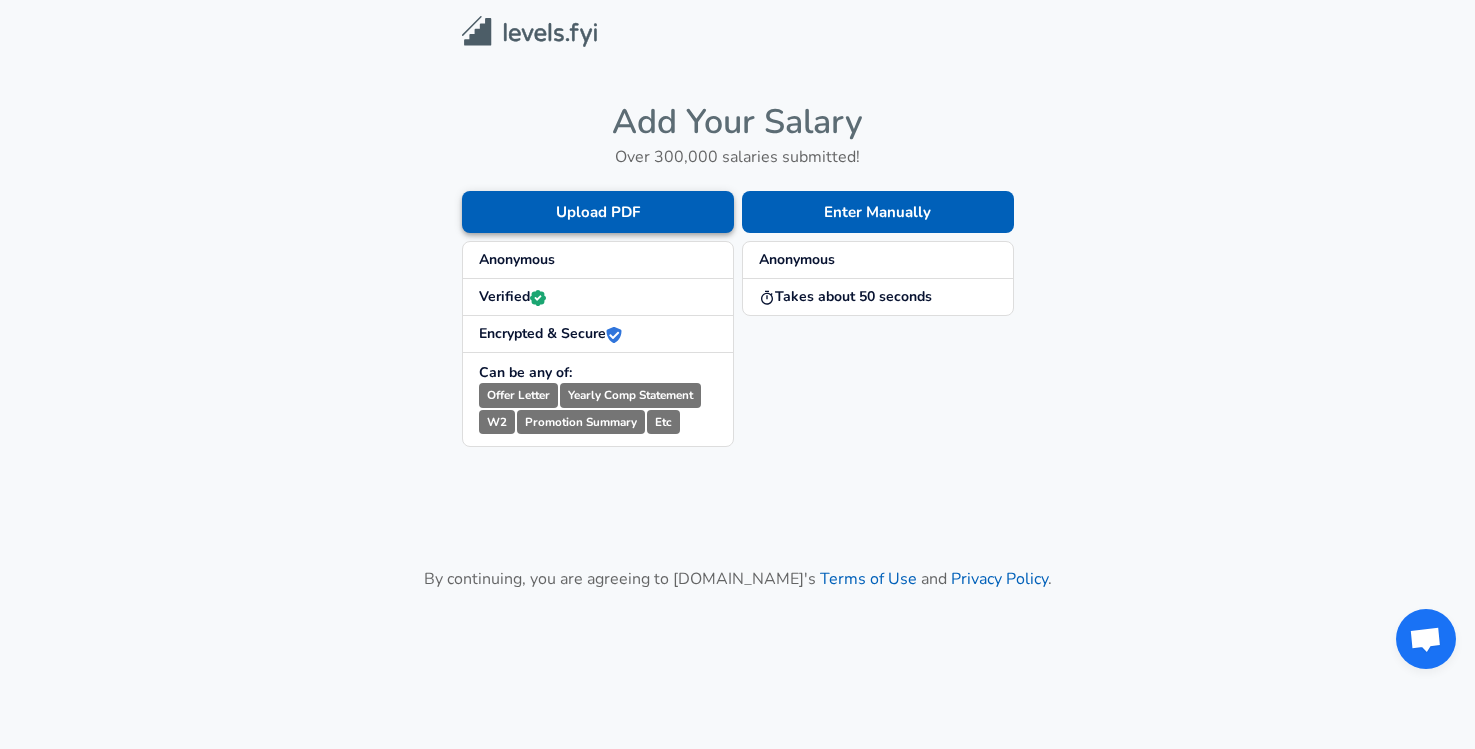 click on "Upload PDF" at bounding box center (598, 212) 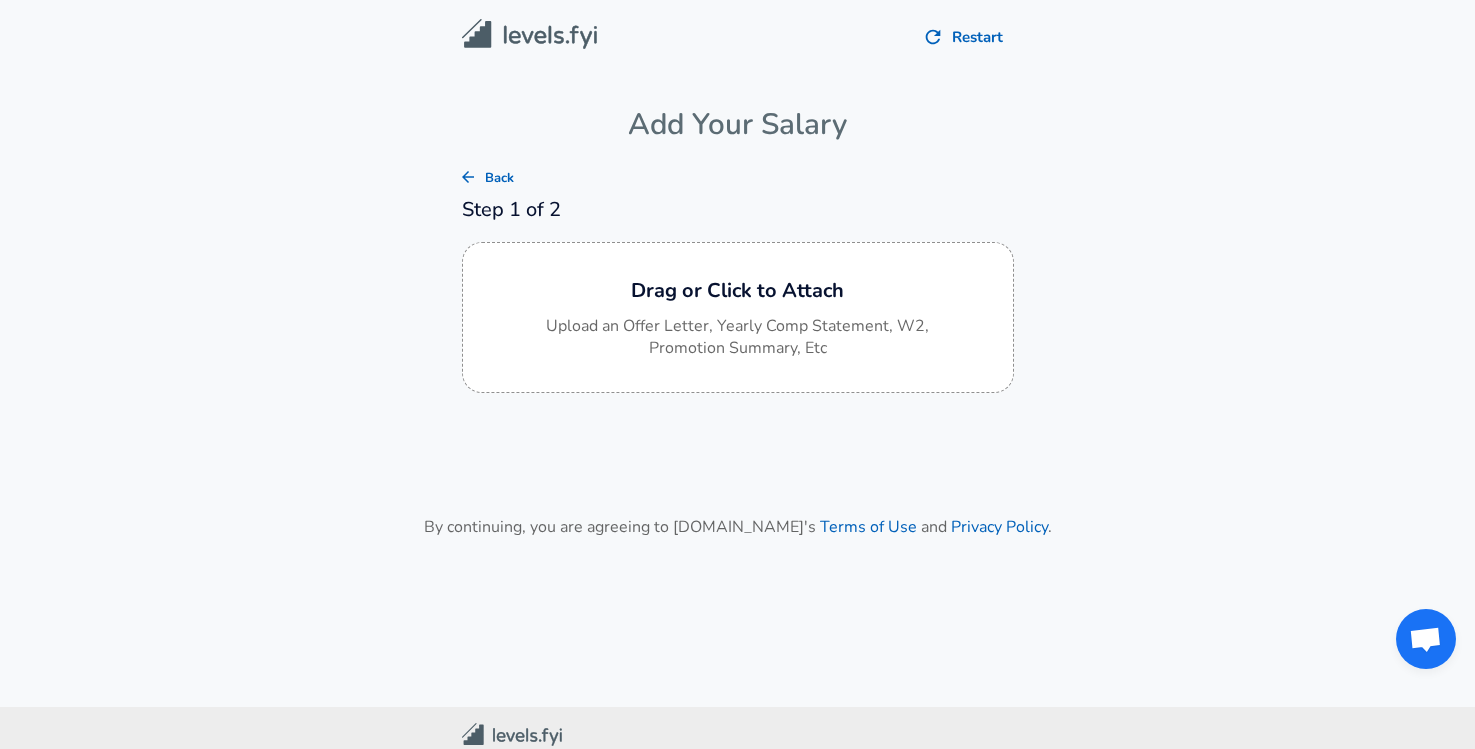 click on "Restart Add Your Salary Back Step 1 of 2 Drag or Click to Attach Upload an Offer Letter, Yearly Comp Statement, W2, Promotion Summary, Etc By continuing, you are agreeing to [DOMAIN_NAME][PERSON_NAME]'s   Terms of Use   and   Privacy Policy ." at bounding box center [737, 329] 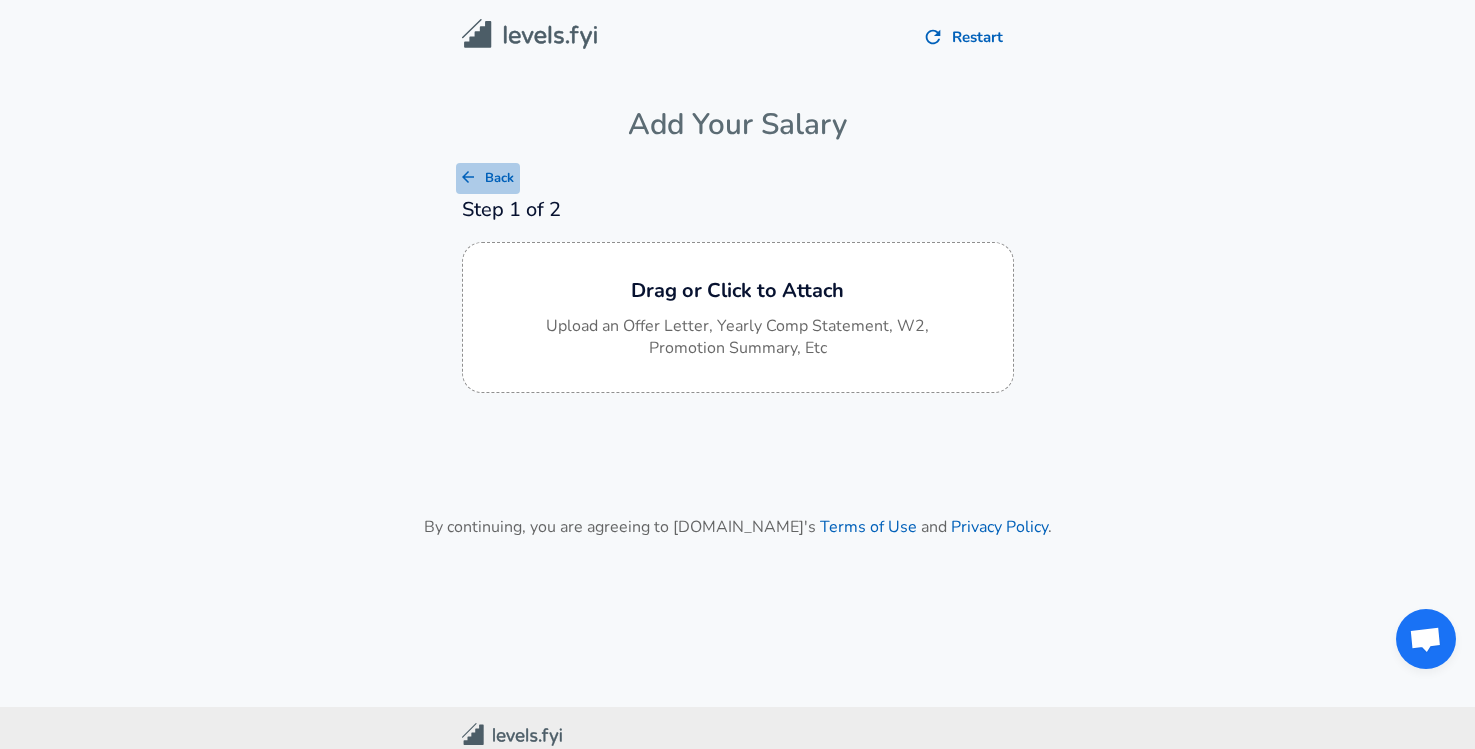 click on "Back" at bounding box center [488, 178] 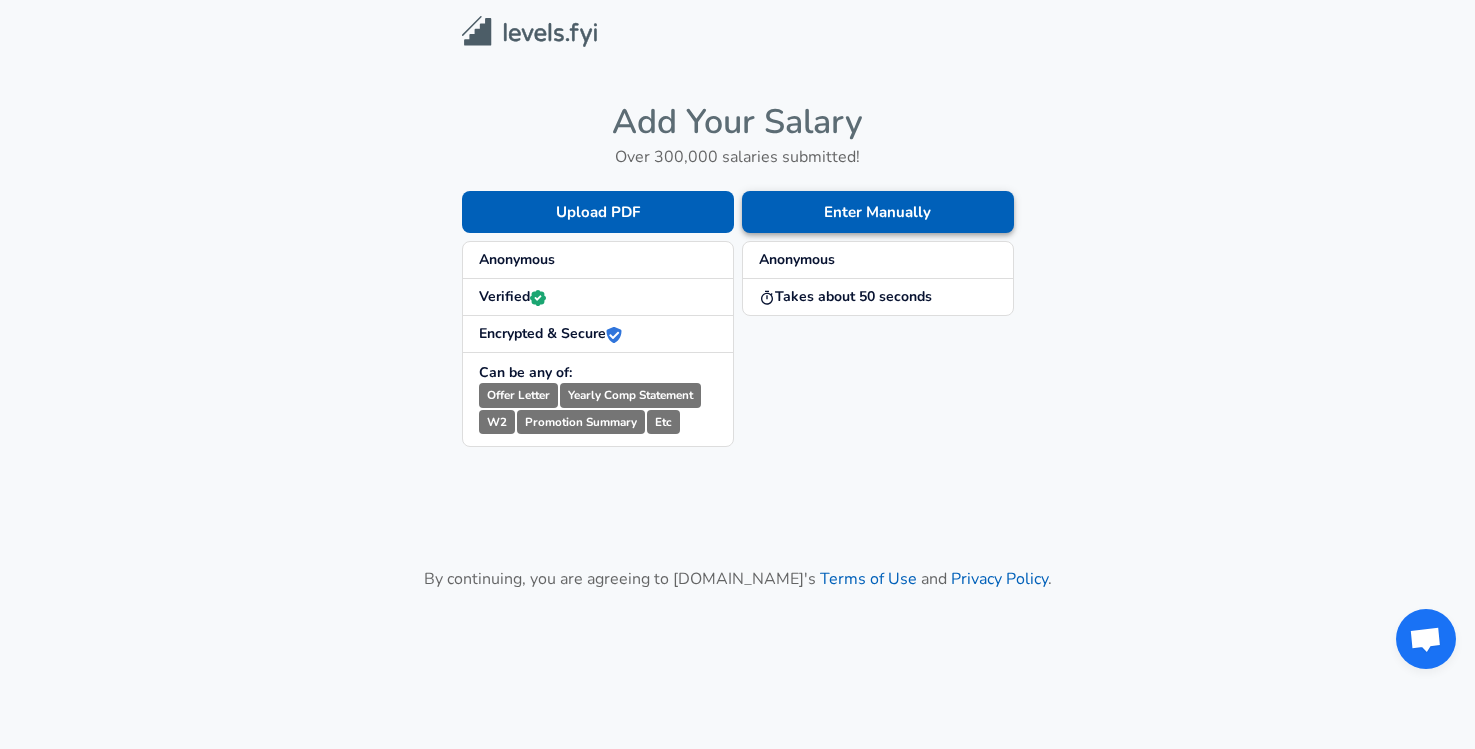 click on "Enter Manually" at bounding box center [878, 212] 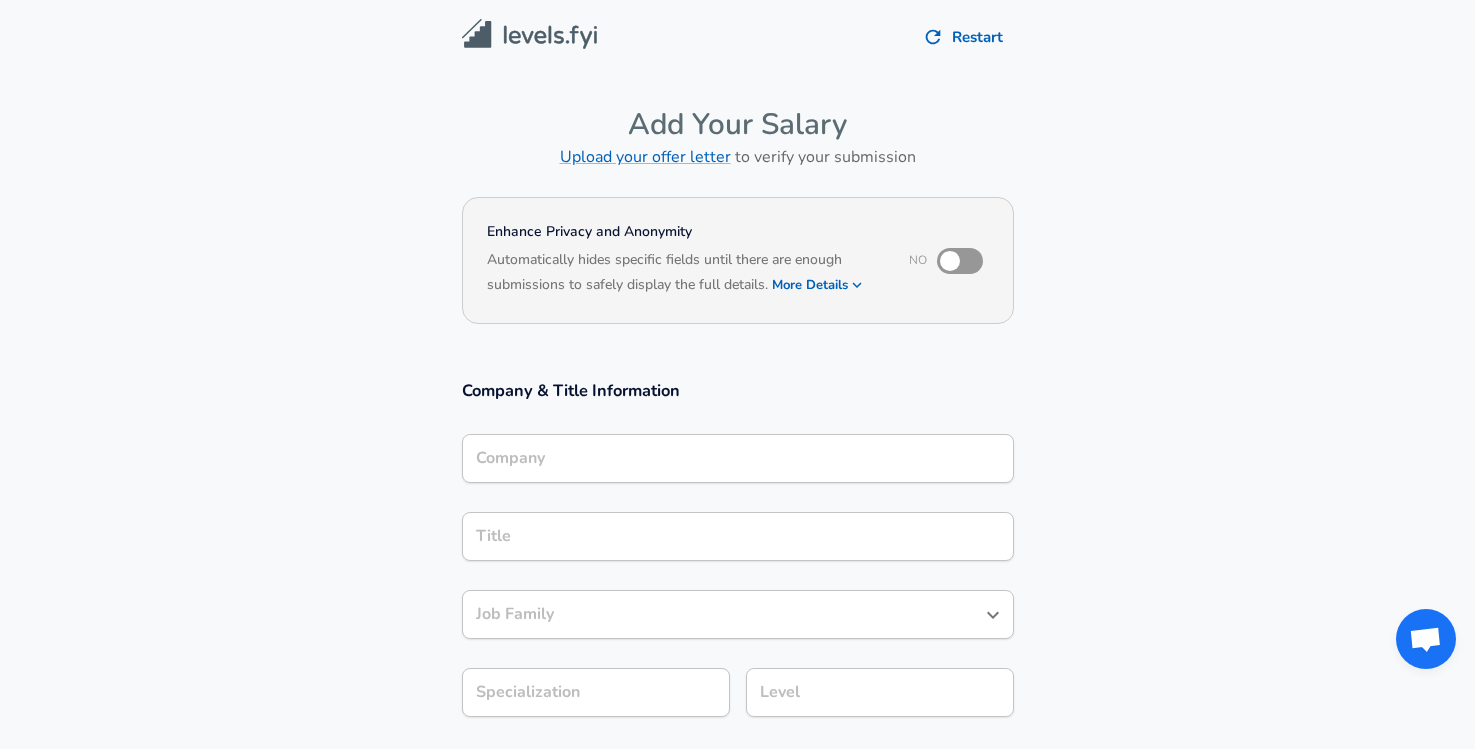 click on "Company" at bounding box center [738, 458] 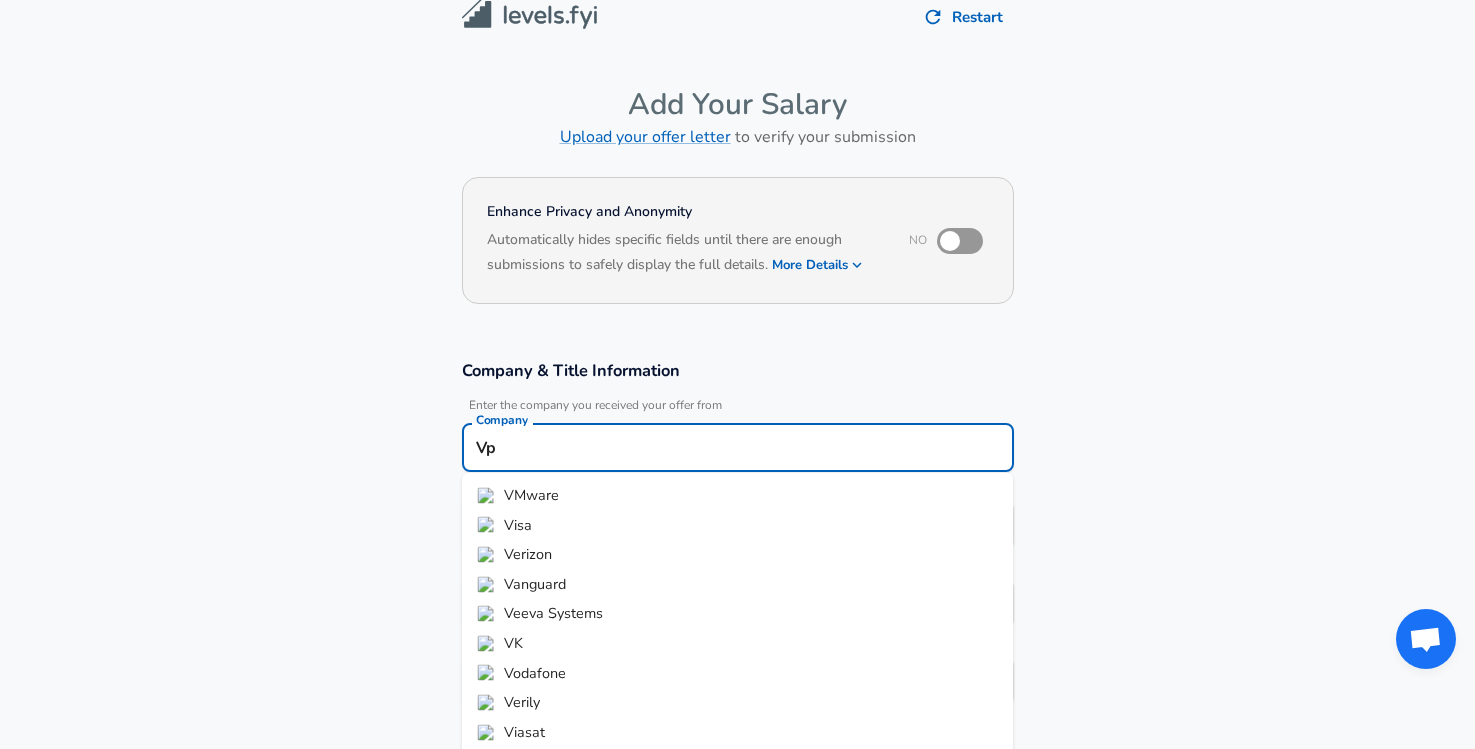 type on "V" 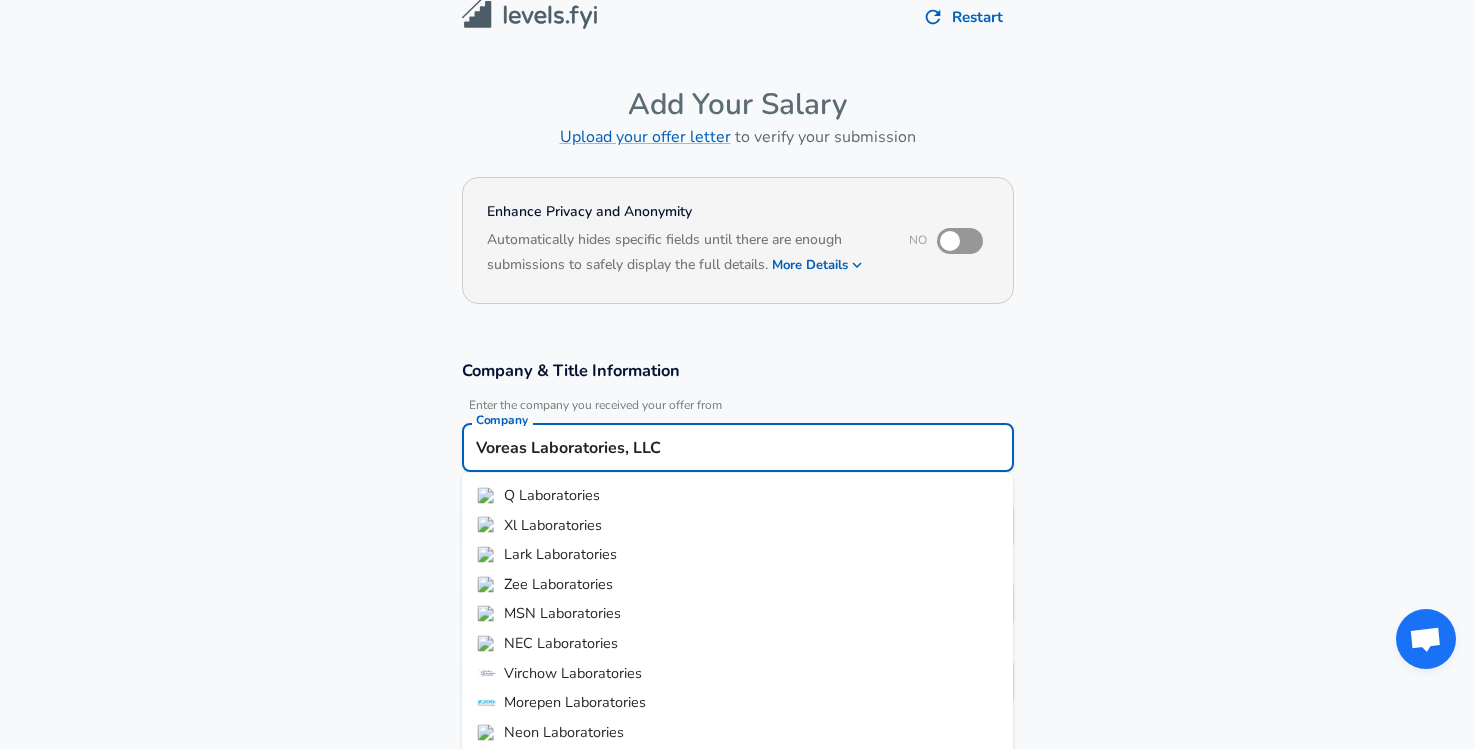type on "Voreas Laboratories, LLC" 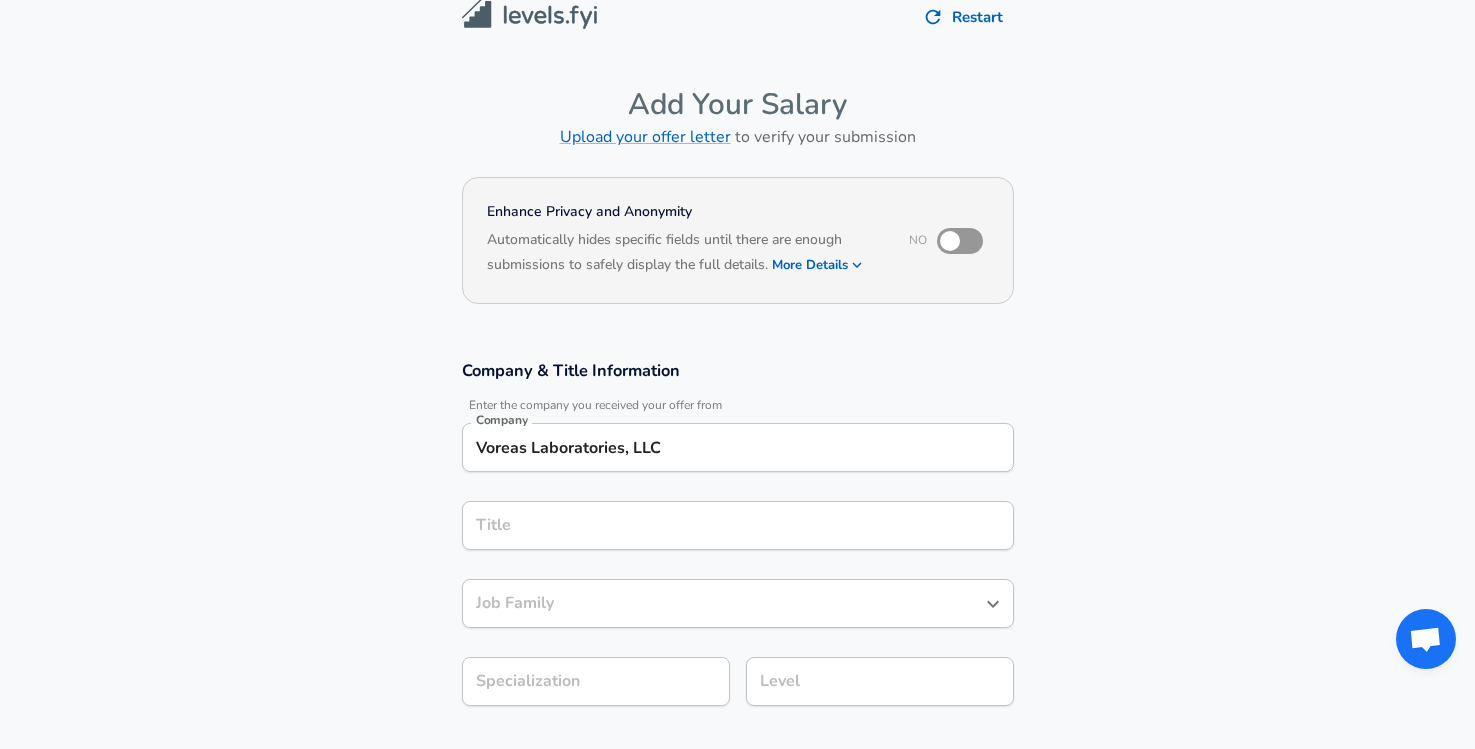 scroll, scrollTop: 60, scrollLeft: 0, axis: vertical 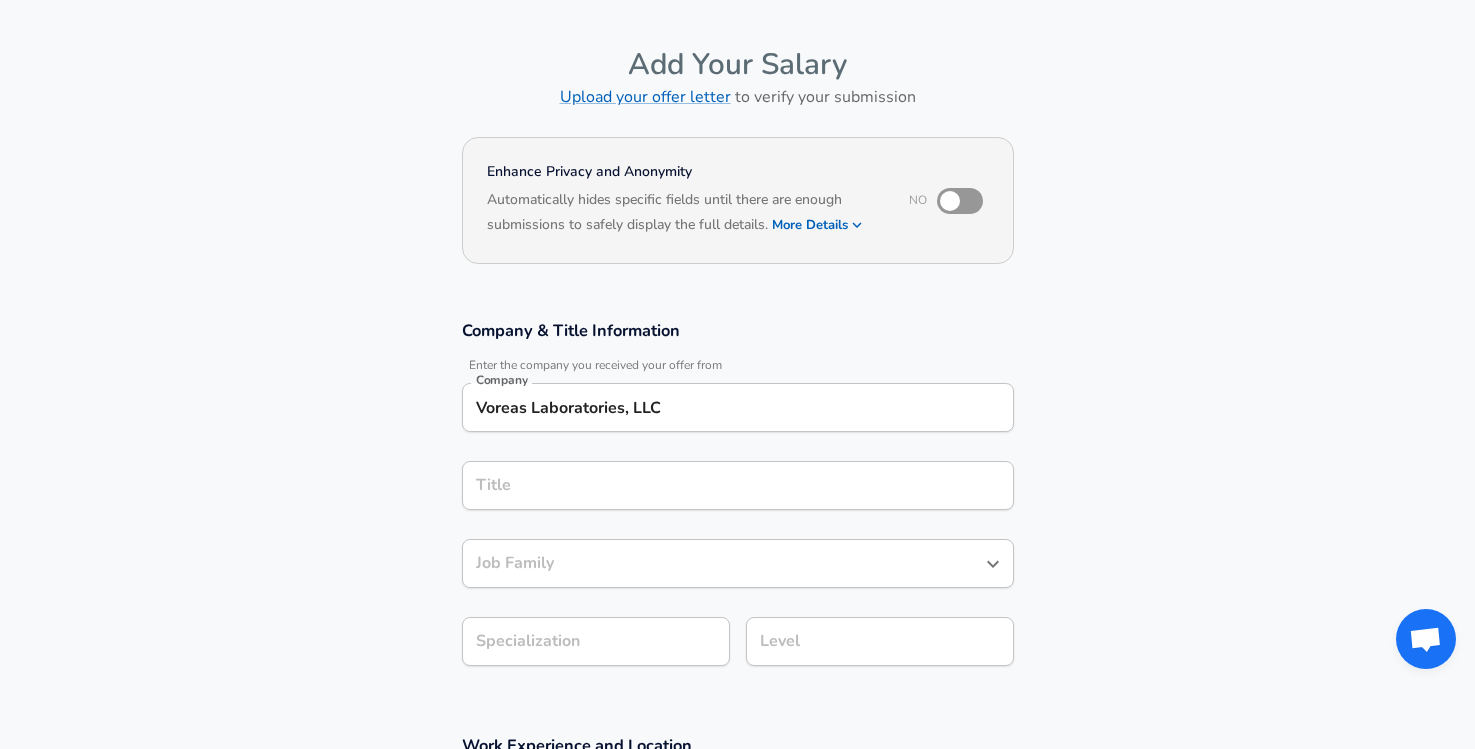 click on "Title" at bounding box center [738, 485] 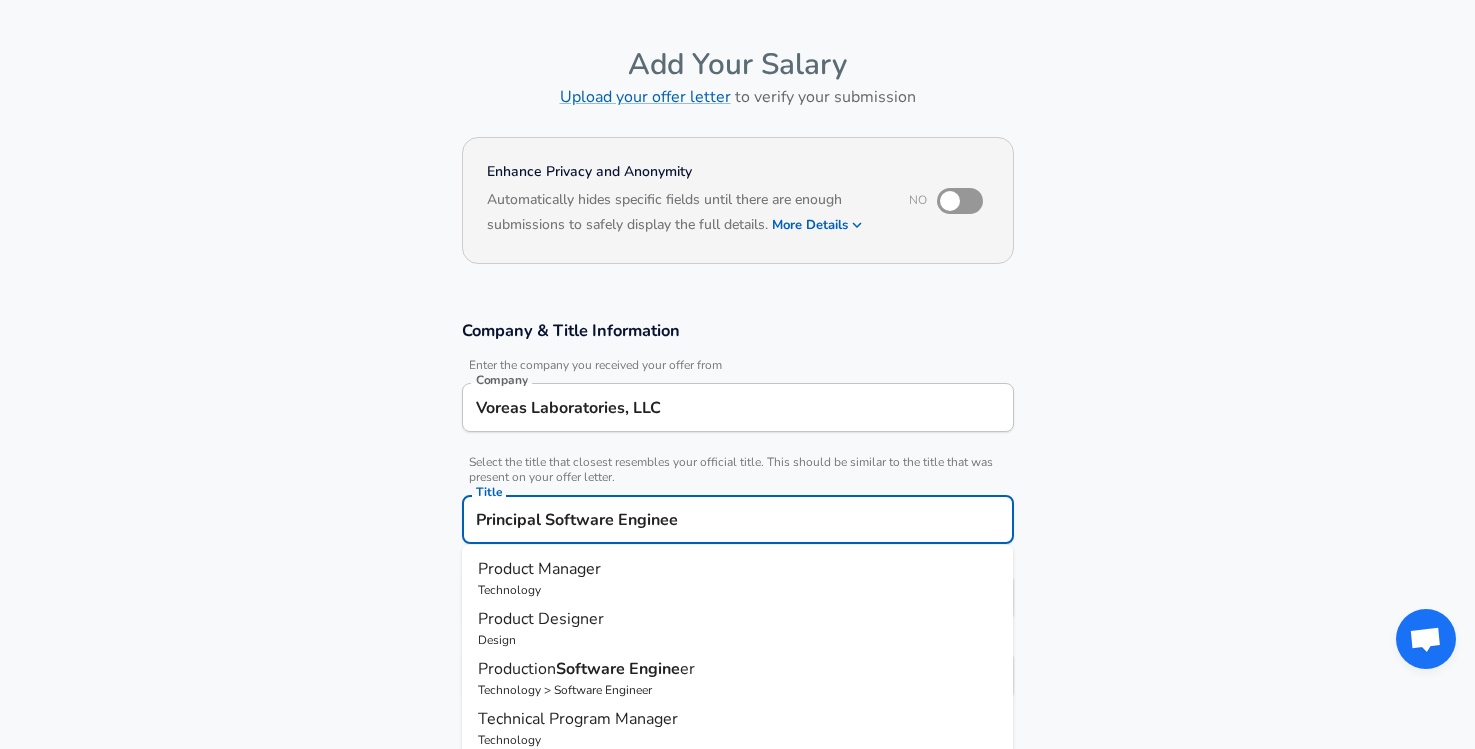 type on "Principal Software Engineer" 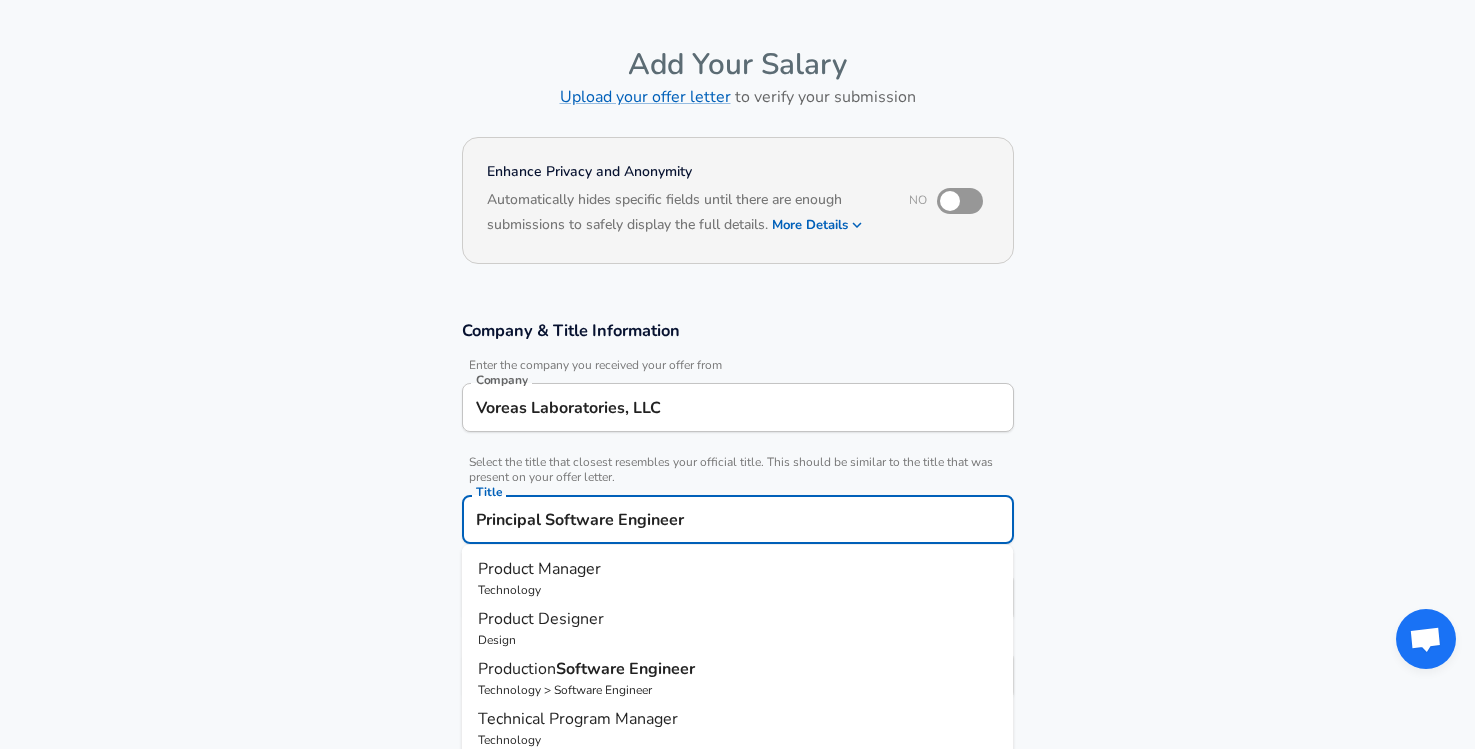 click on "Submit Salary" at bounding box center [742, 1043] 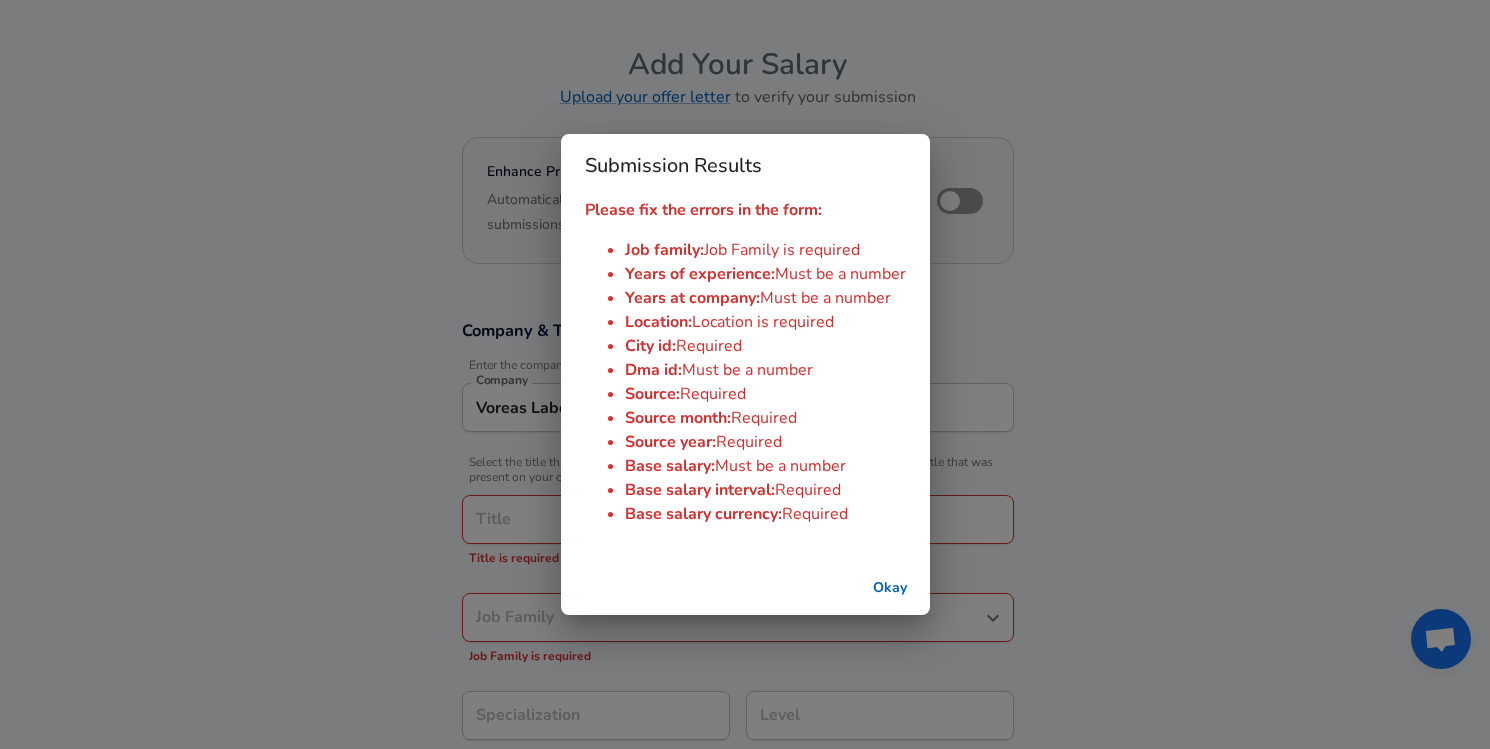 click on "Submission Results Please fix the errors in the form: Job  family :  Job Family is required Years  of  experience :  Must be a number Years  at  company :  Must be a number Location :  Location is required City  id :  Required Dma  id :  Must be a number Source :  Required Source  month :  Required Source  year :  Required Base  salary :  Must be a number Base  salary  interval :  Required Base  salary  currency :  Required Okay" at bounding box center (745, 374) 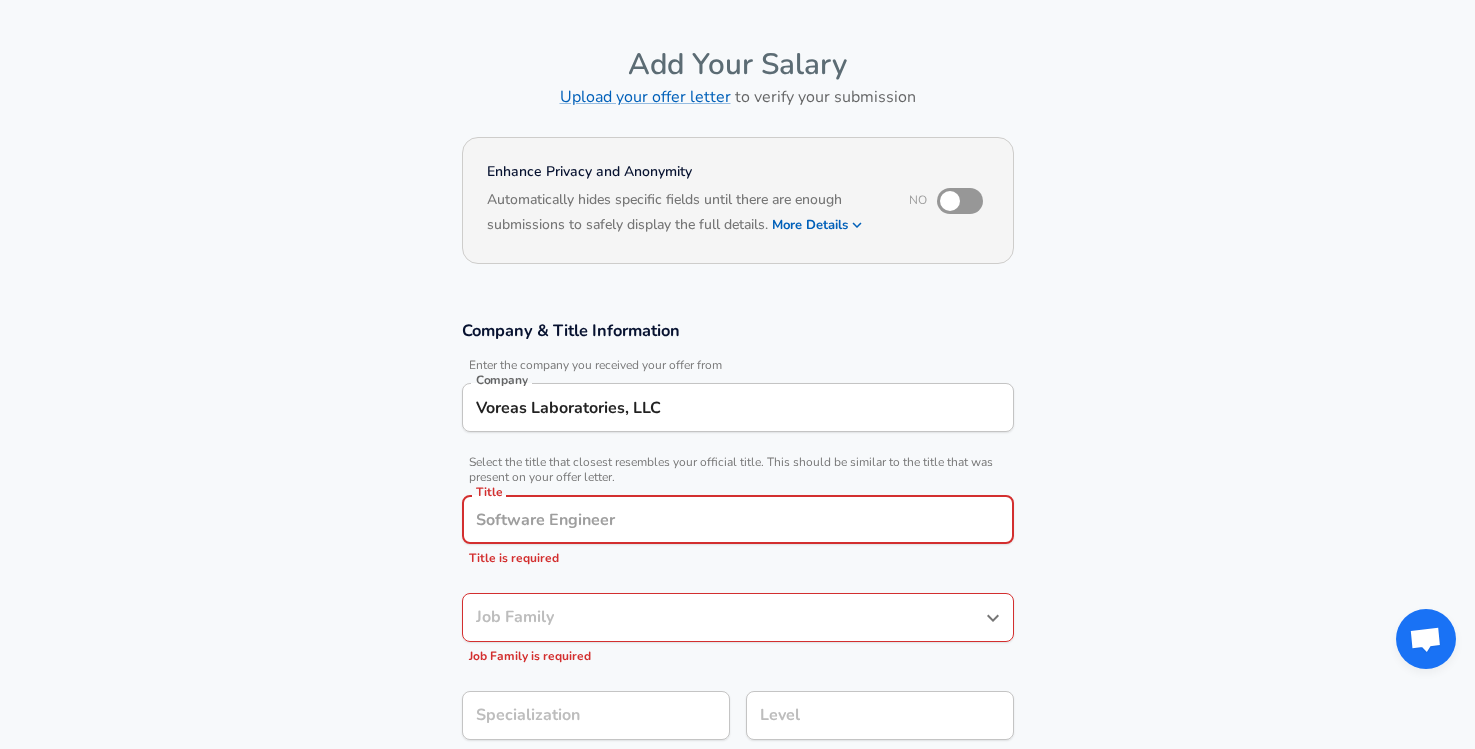 click on "Title" at bounding box center [738, 519] 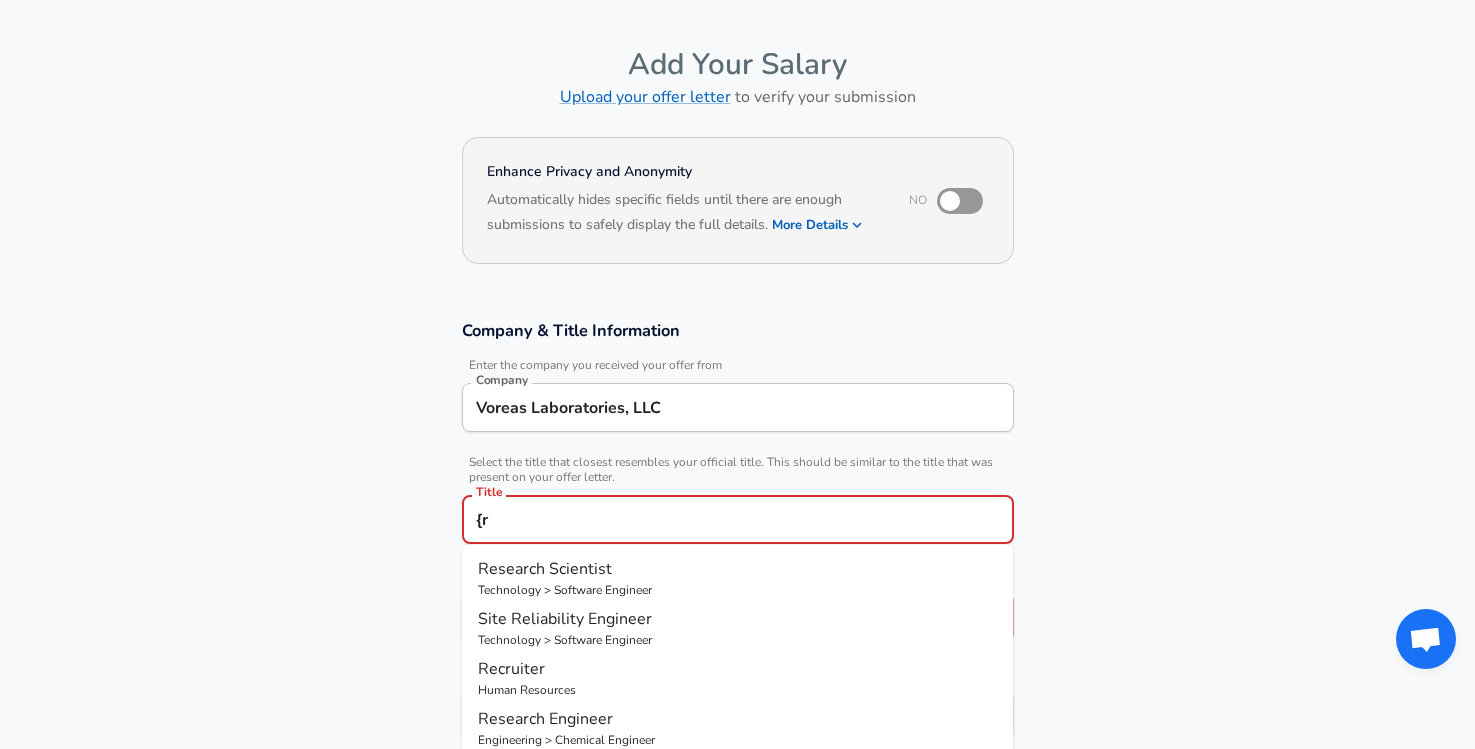 type on "{" 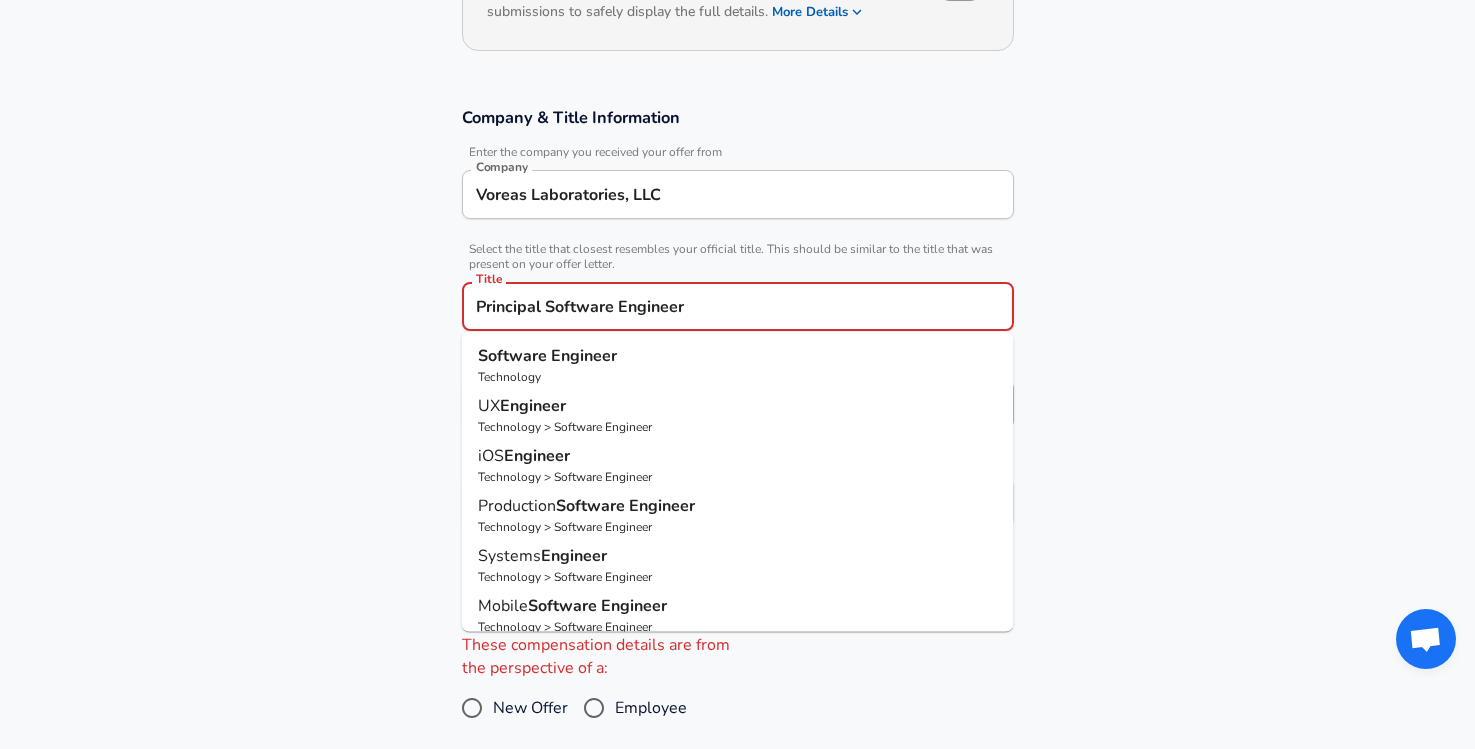 scroll, scrollTop: 276, scrollLeft: 0, axis: vertical 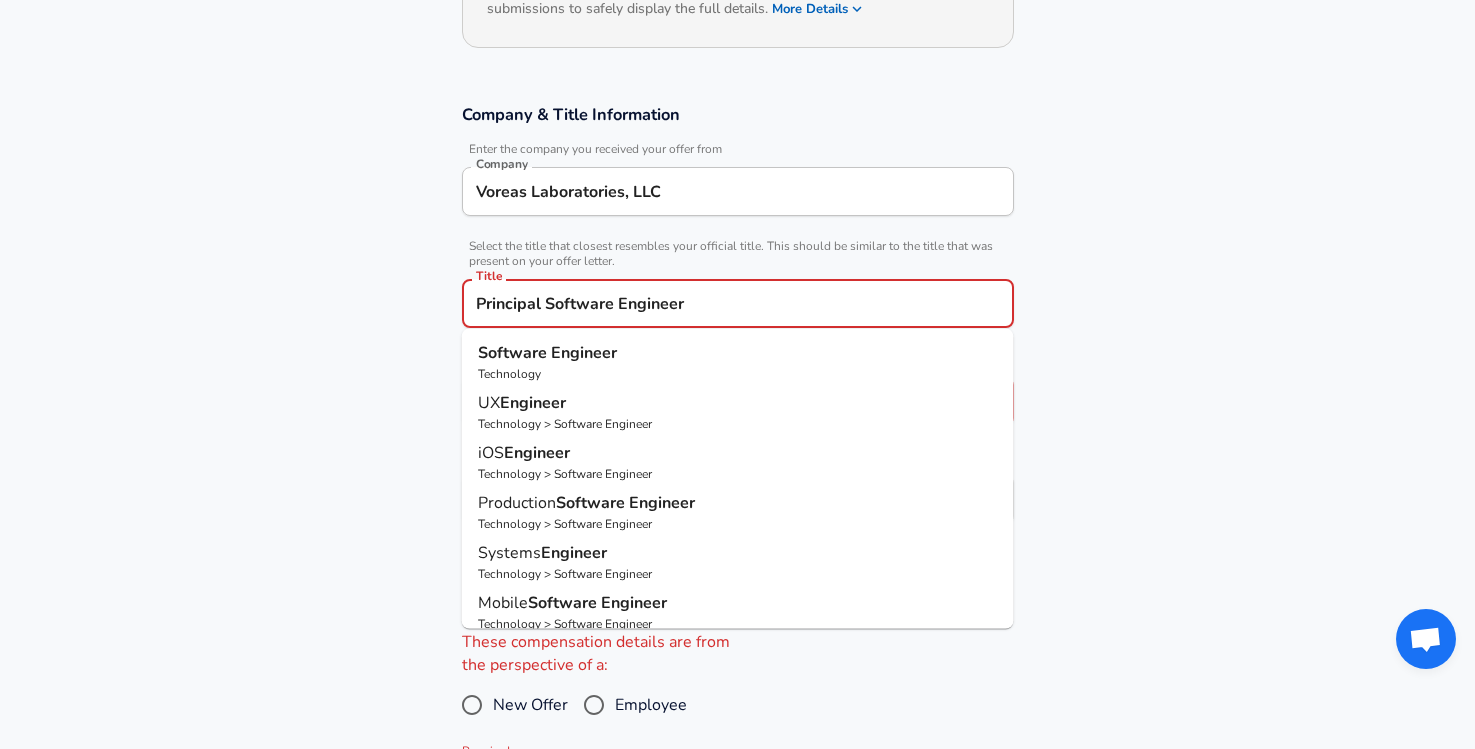 click on "Software     Engineer" at bounding box center [738, 353] 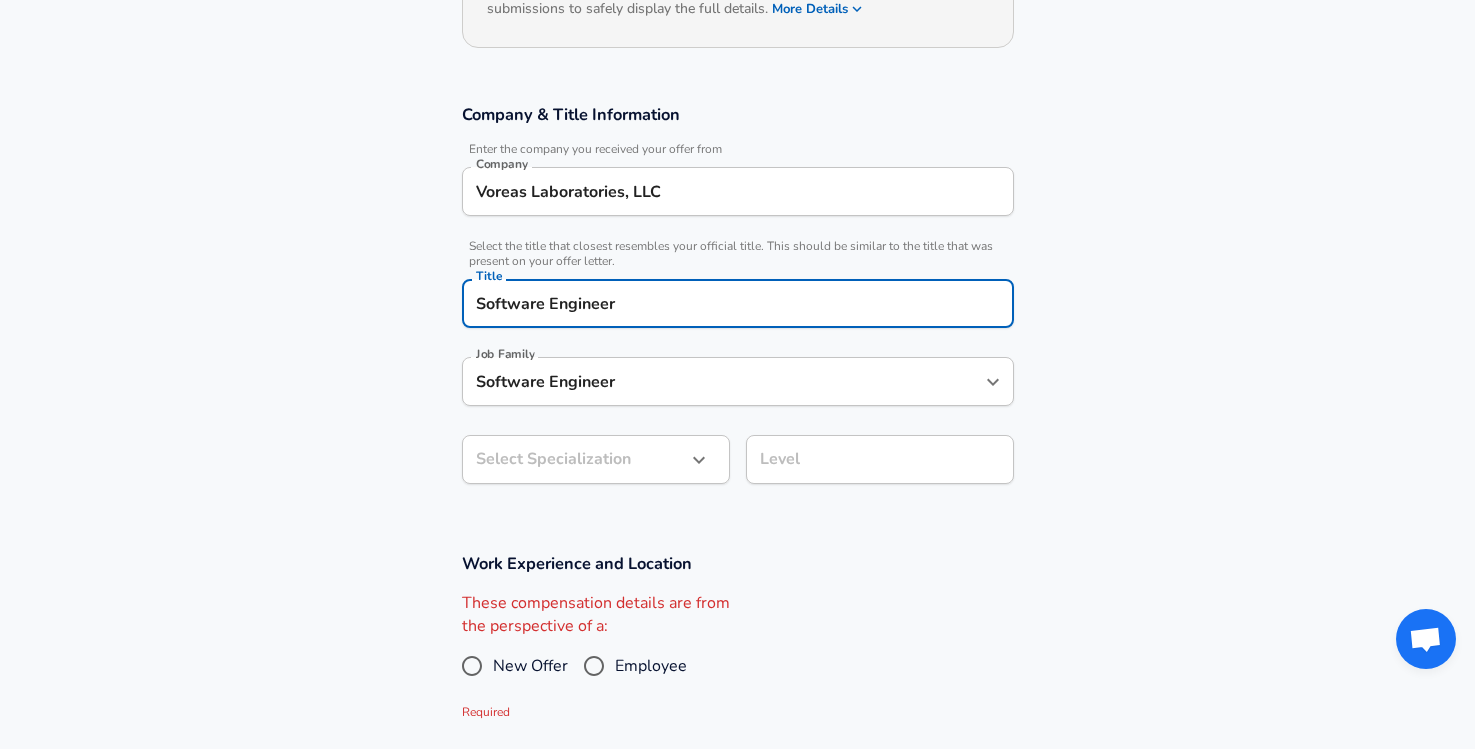 type on "Software Engineer" 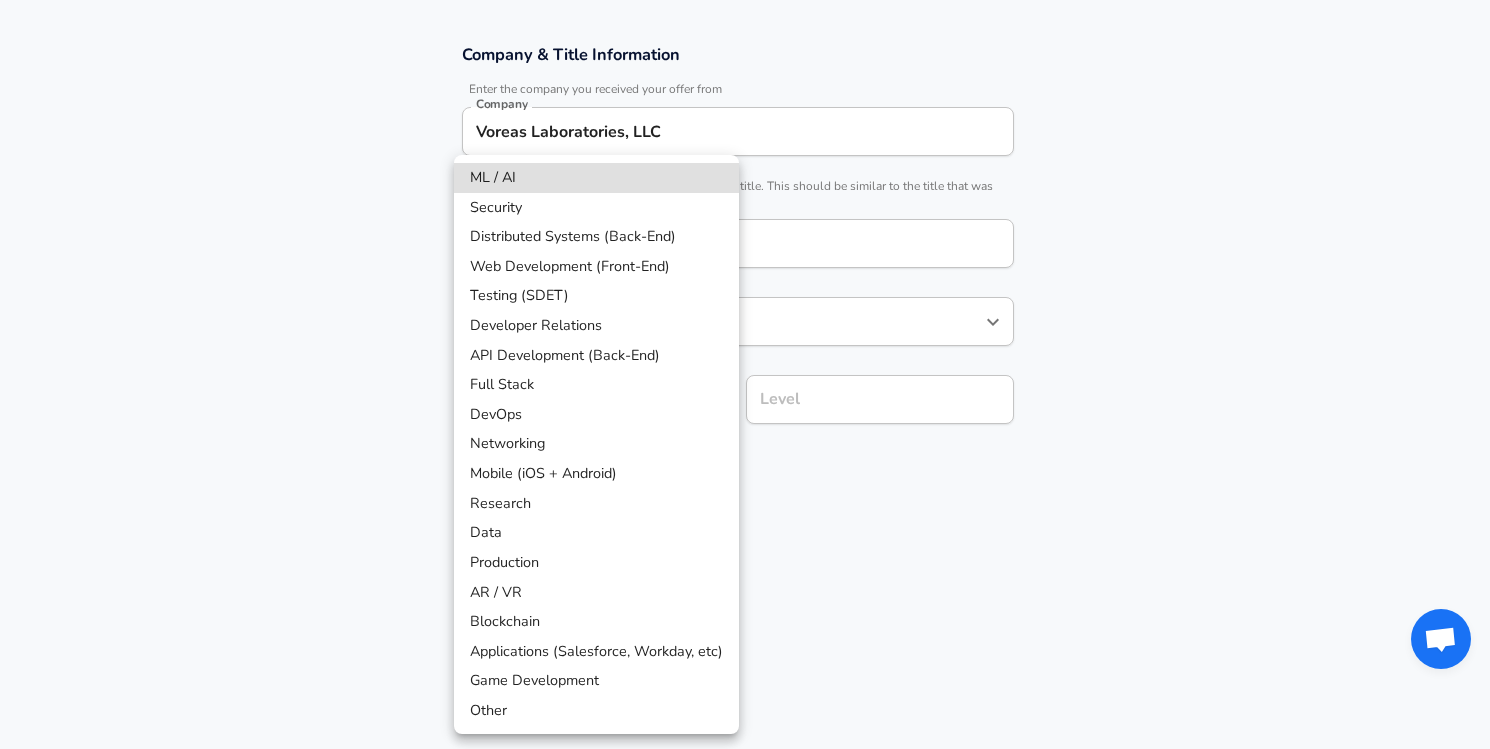 click on "Distributed Systems (Back-End)" at bounding box center (596, 237) 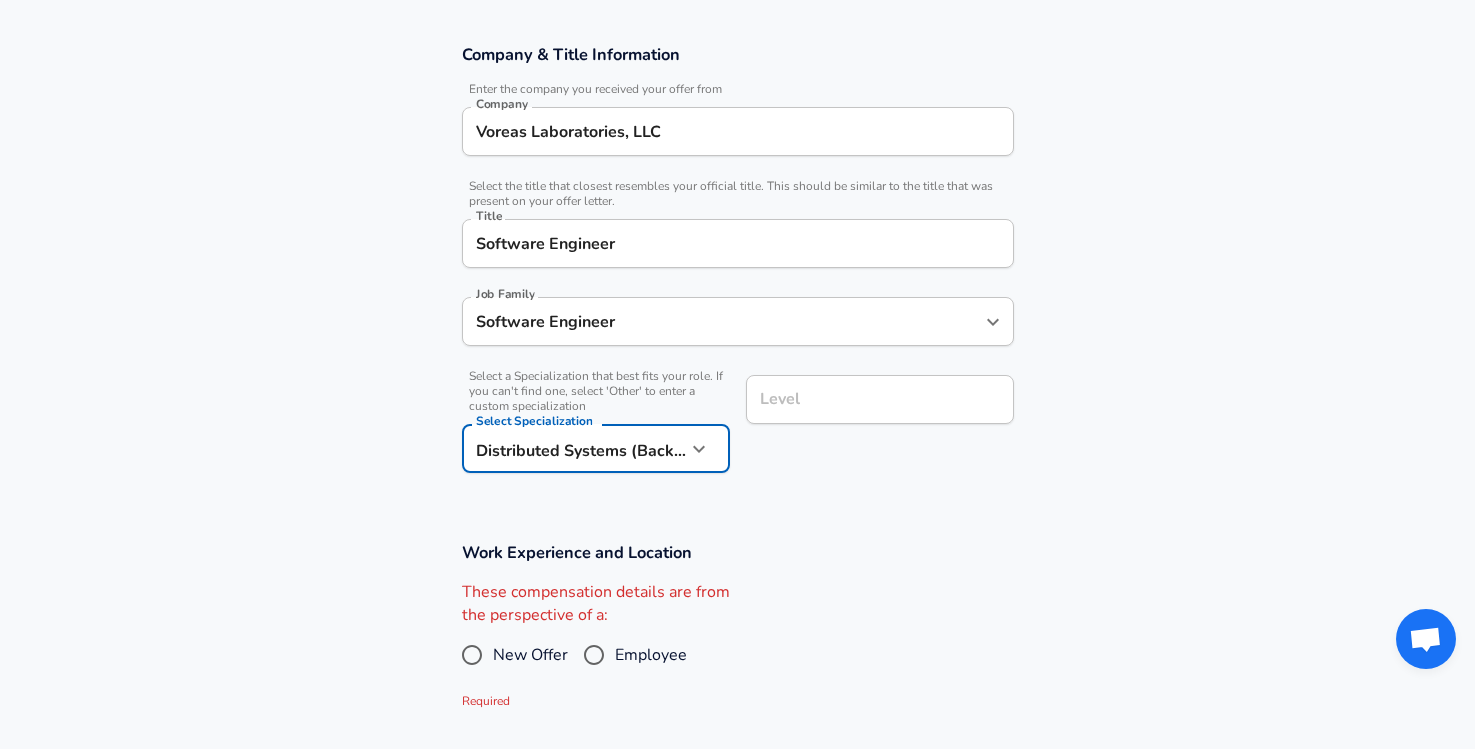 click on "Level" at bounding box center [880, 399] 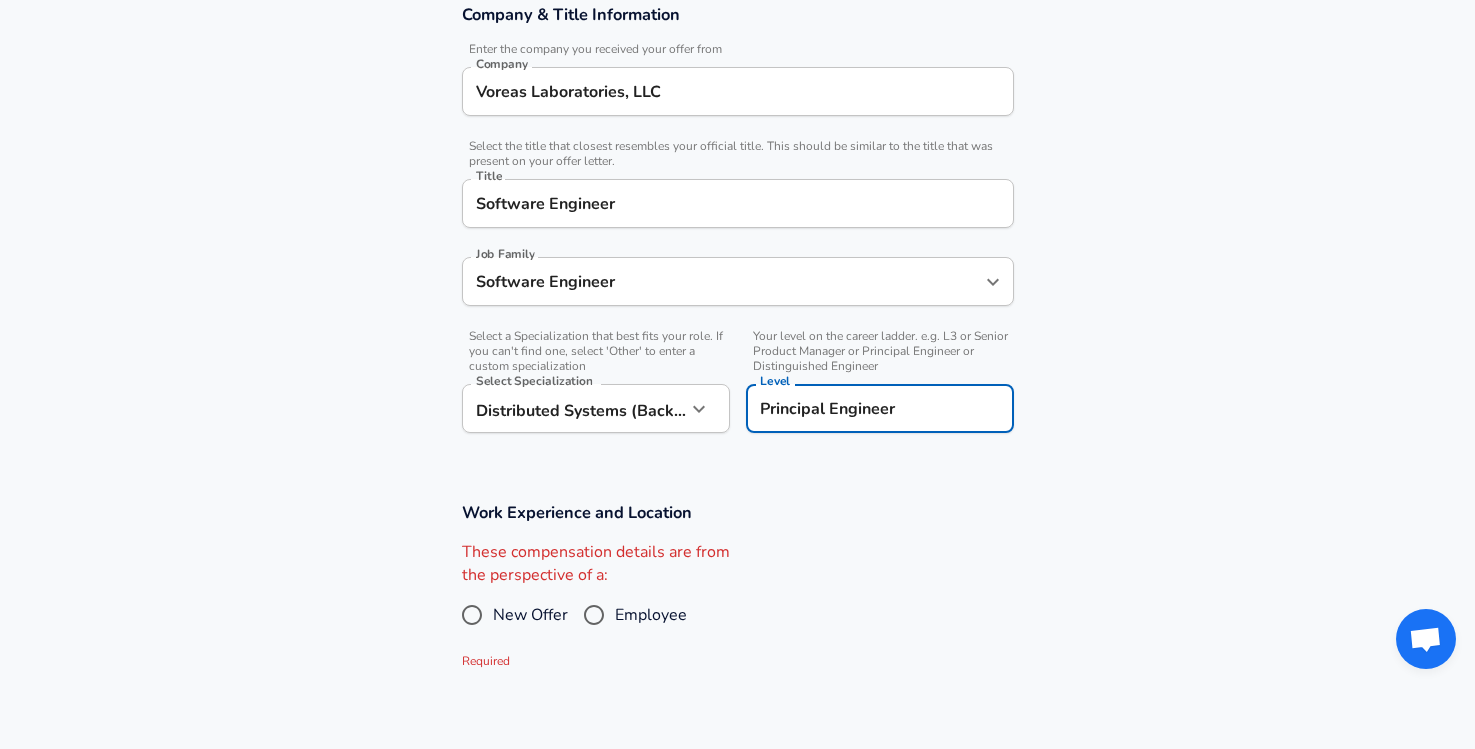 type on "Principal Engineer" 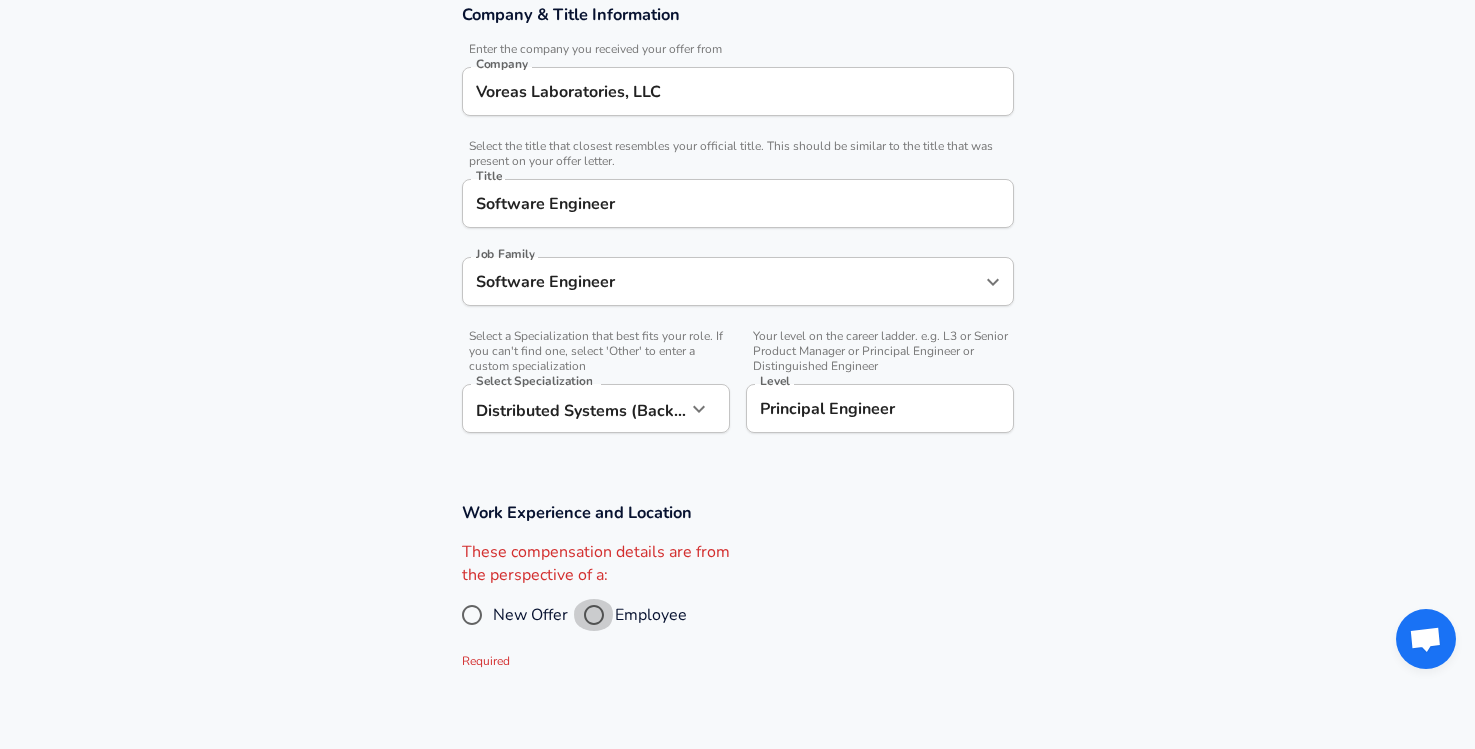 click on "Employee" at bounding box center [594, 615] 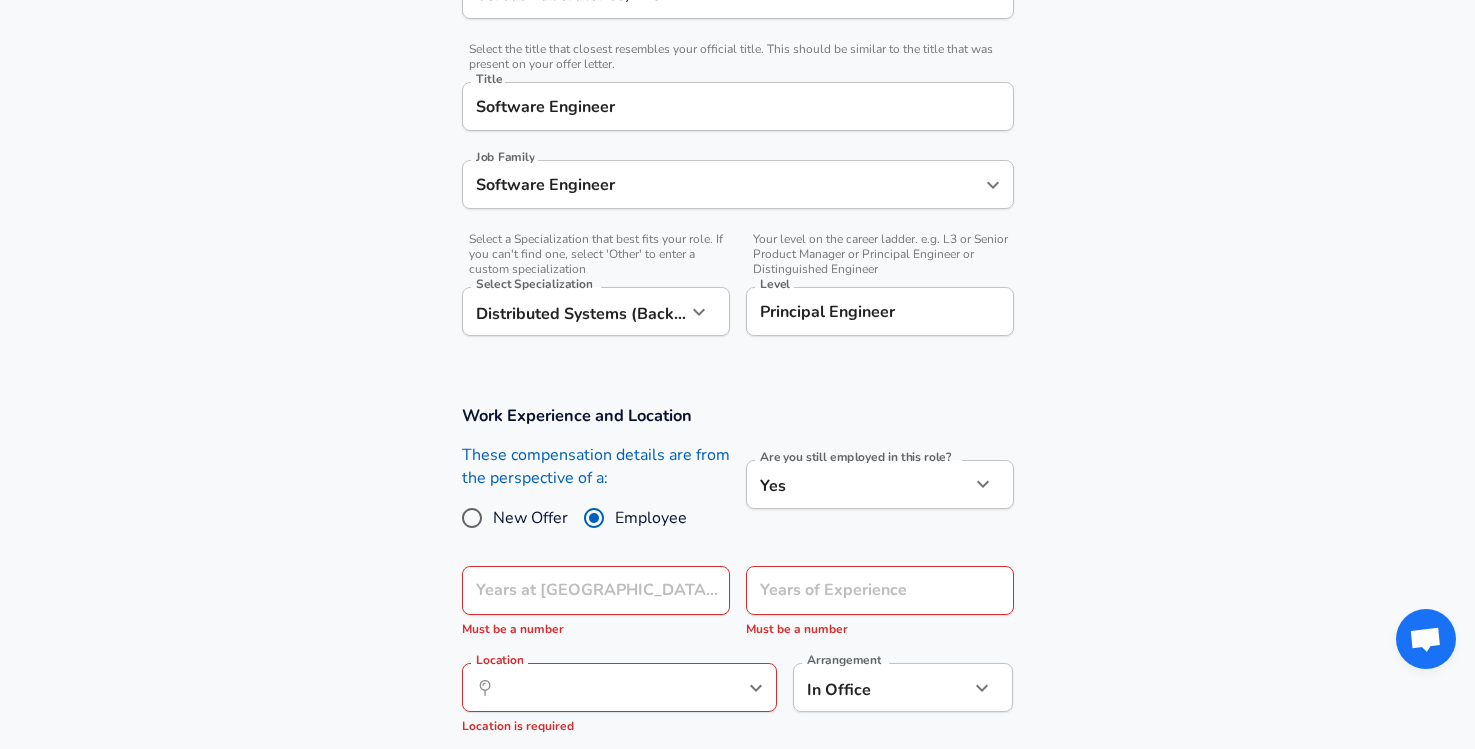 scroll, scrollTop: 623, scrollLeft: 0, axis: vertical 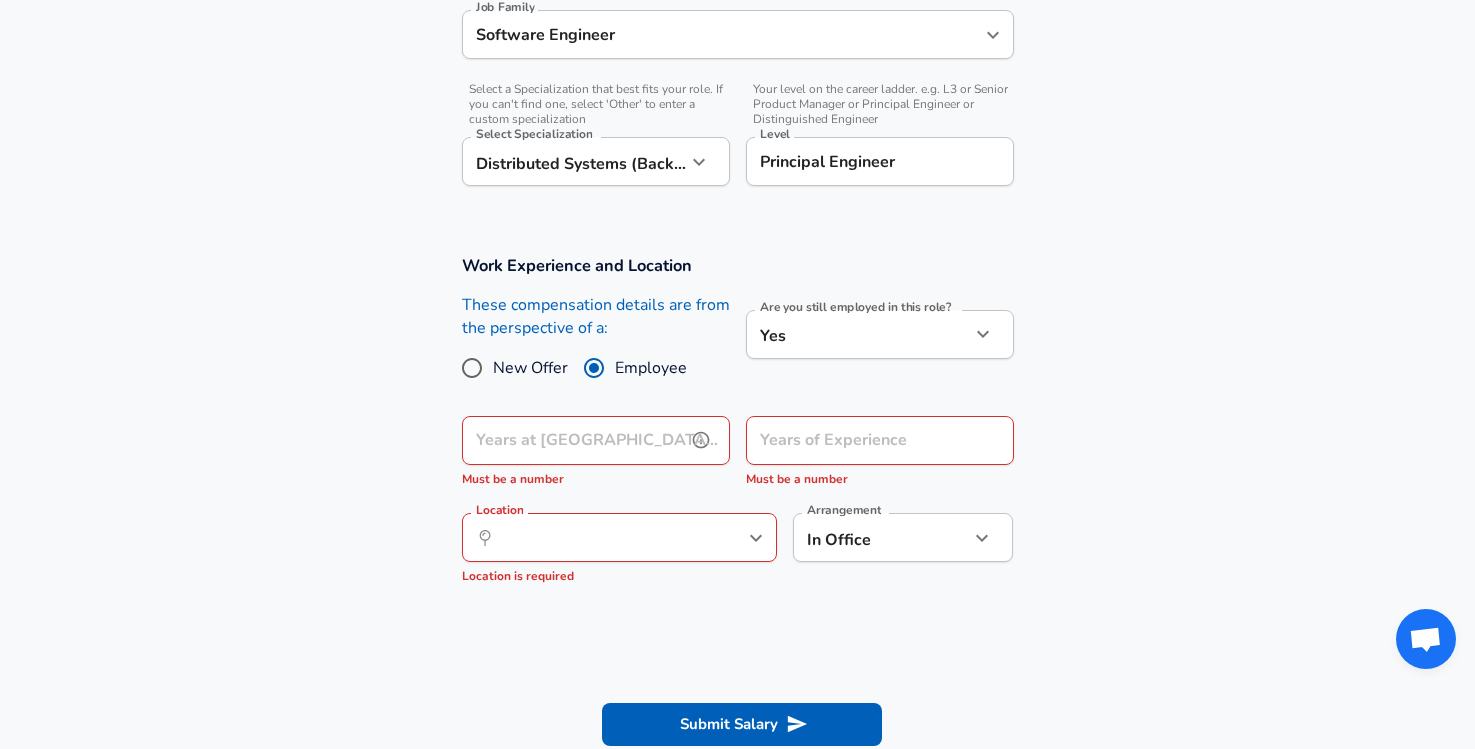 click on "Years at [GEOGRAPHIC_DATA], LLC" at bounding box center [574, 440] 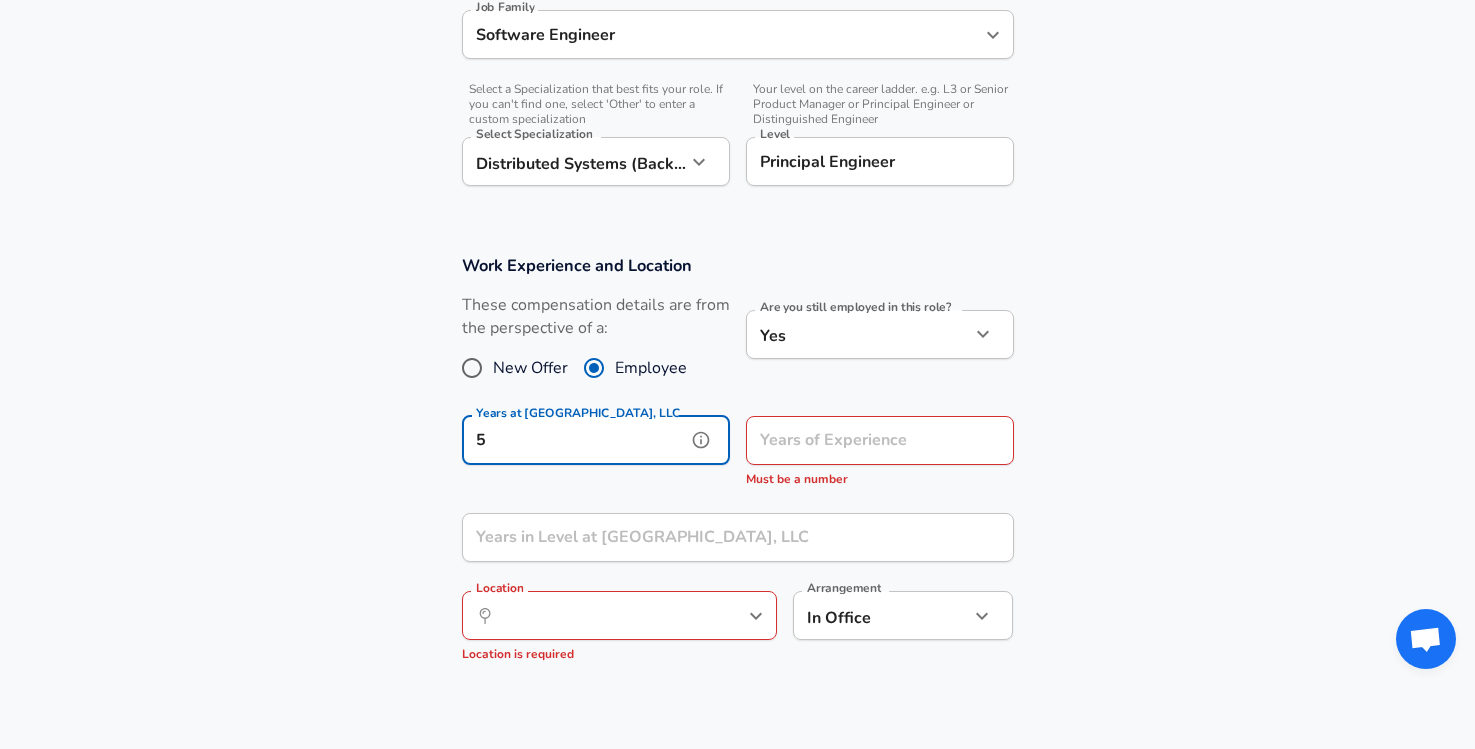 type on "5" 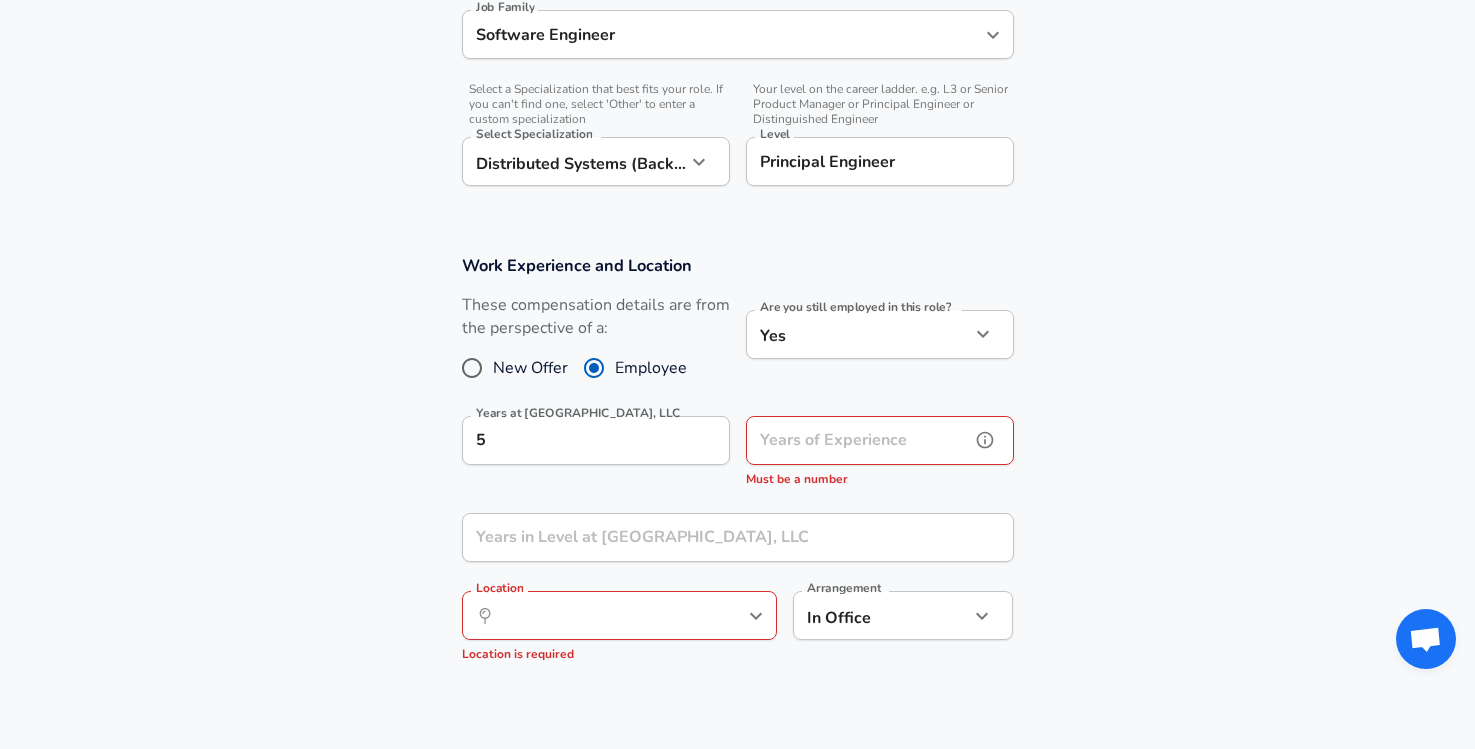 click on "Years of Experience" at bounding box center [858, 440] 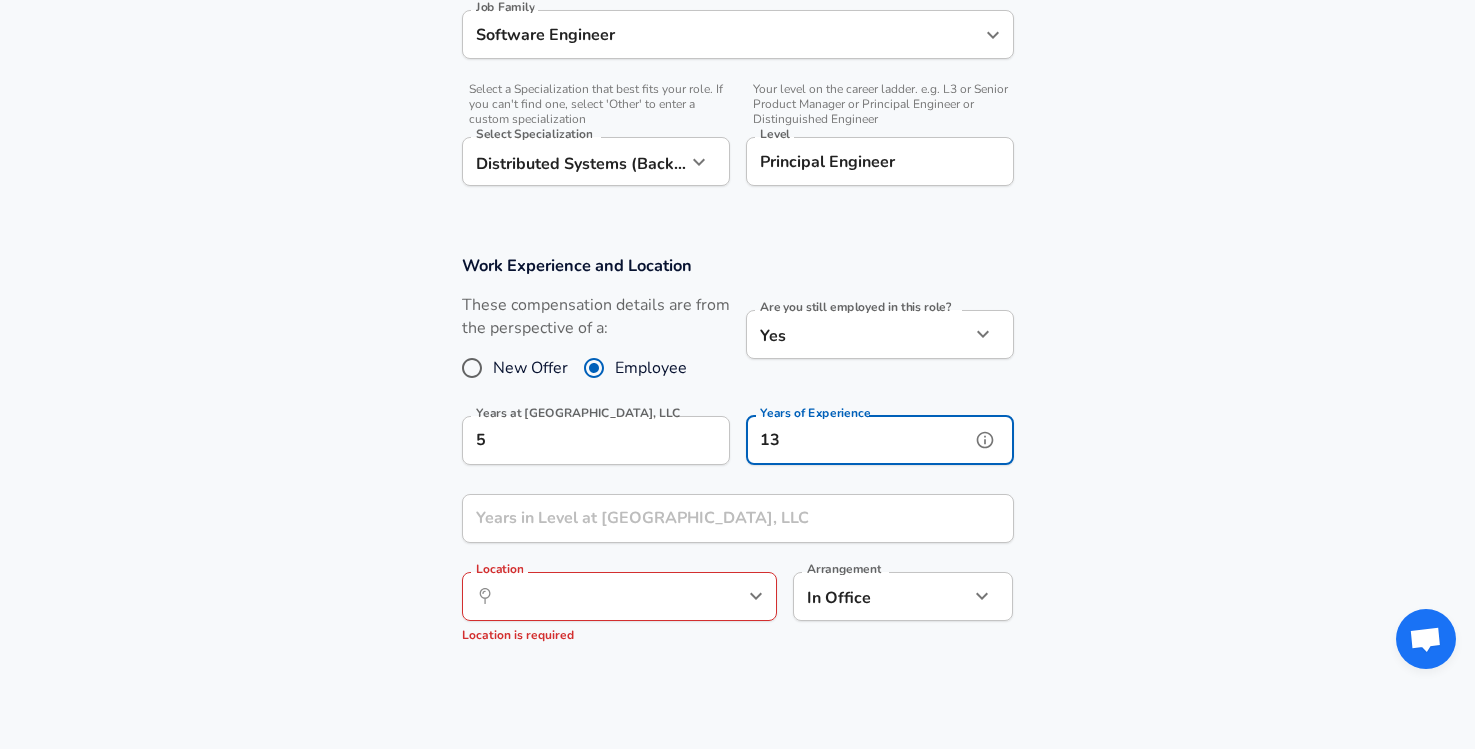 type on "13" 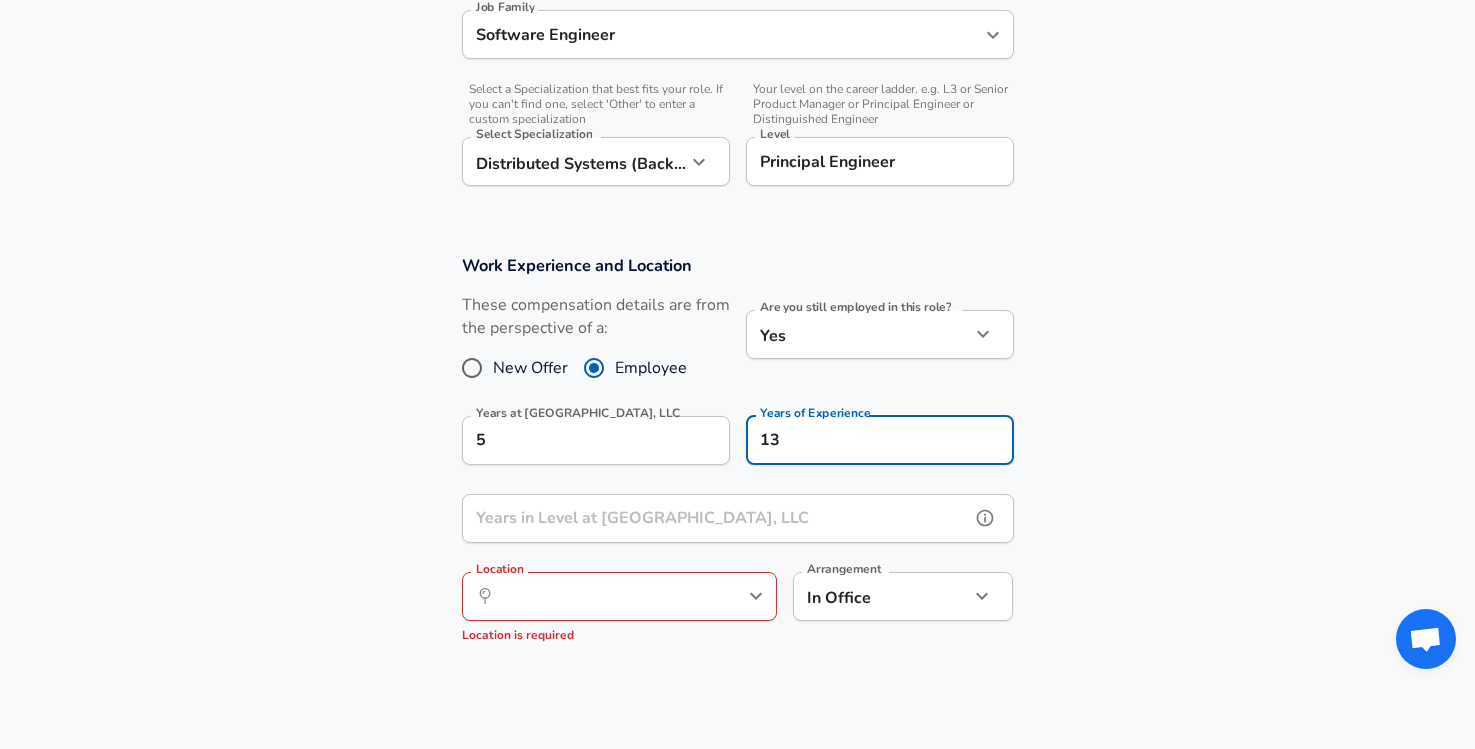 click on "Years in Level at [GEOGRAPHIC_DATA], LLC" at bounding box center [716, 518] 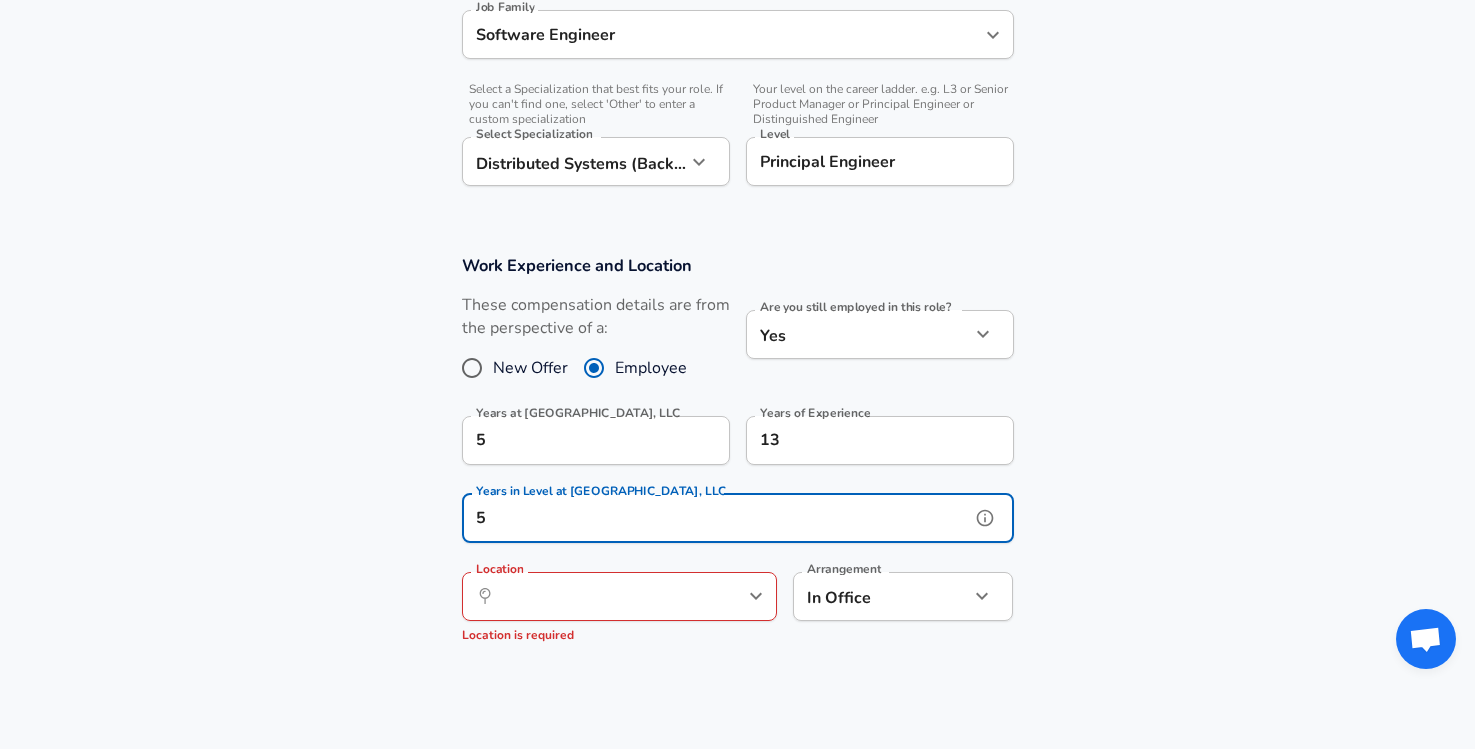 type on "5" 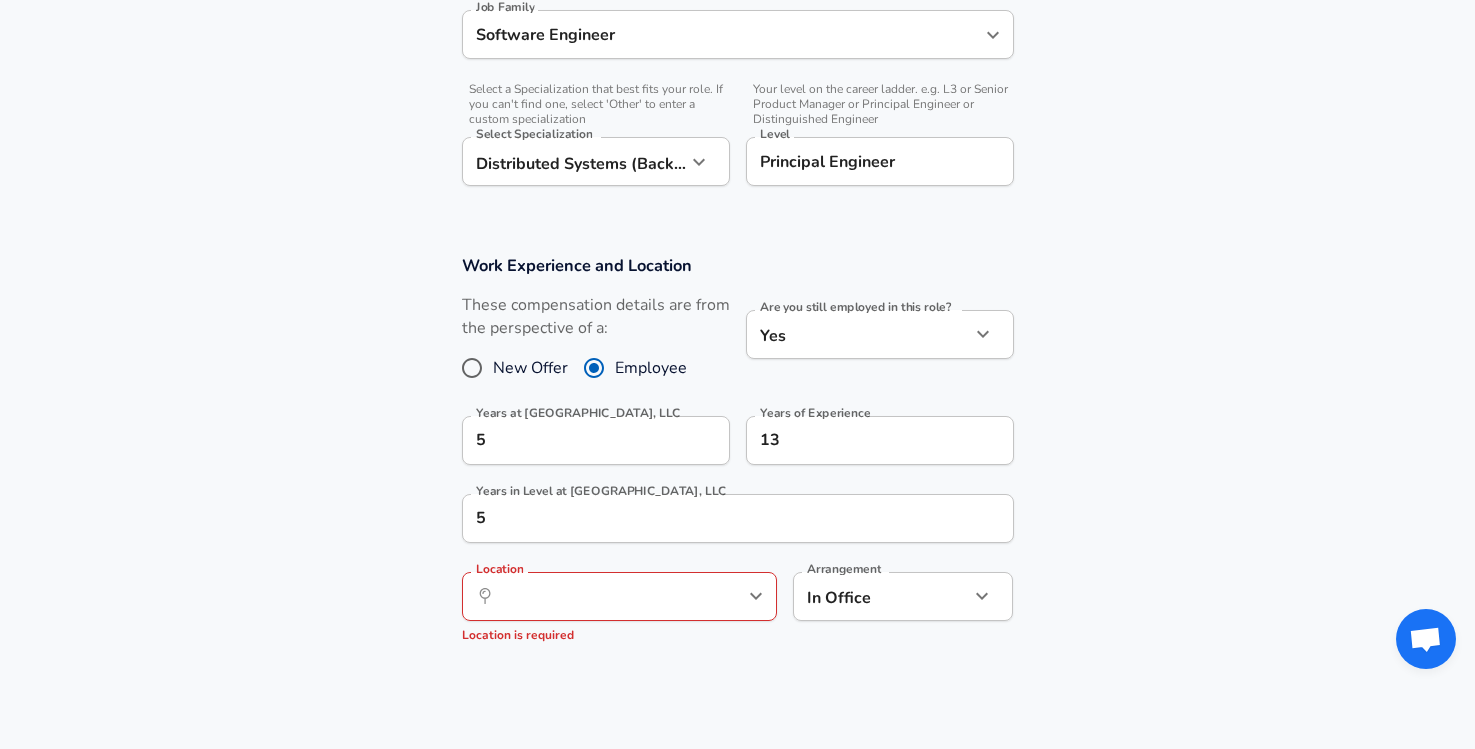 drag, startPoint x: 324, startPoint y: 586, endPoint x: 590, endPoint y: 599, distance: 266.31747 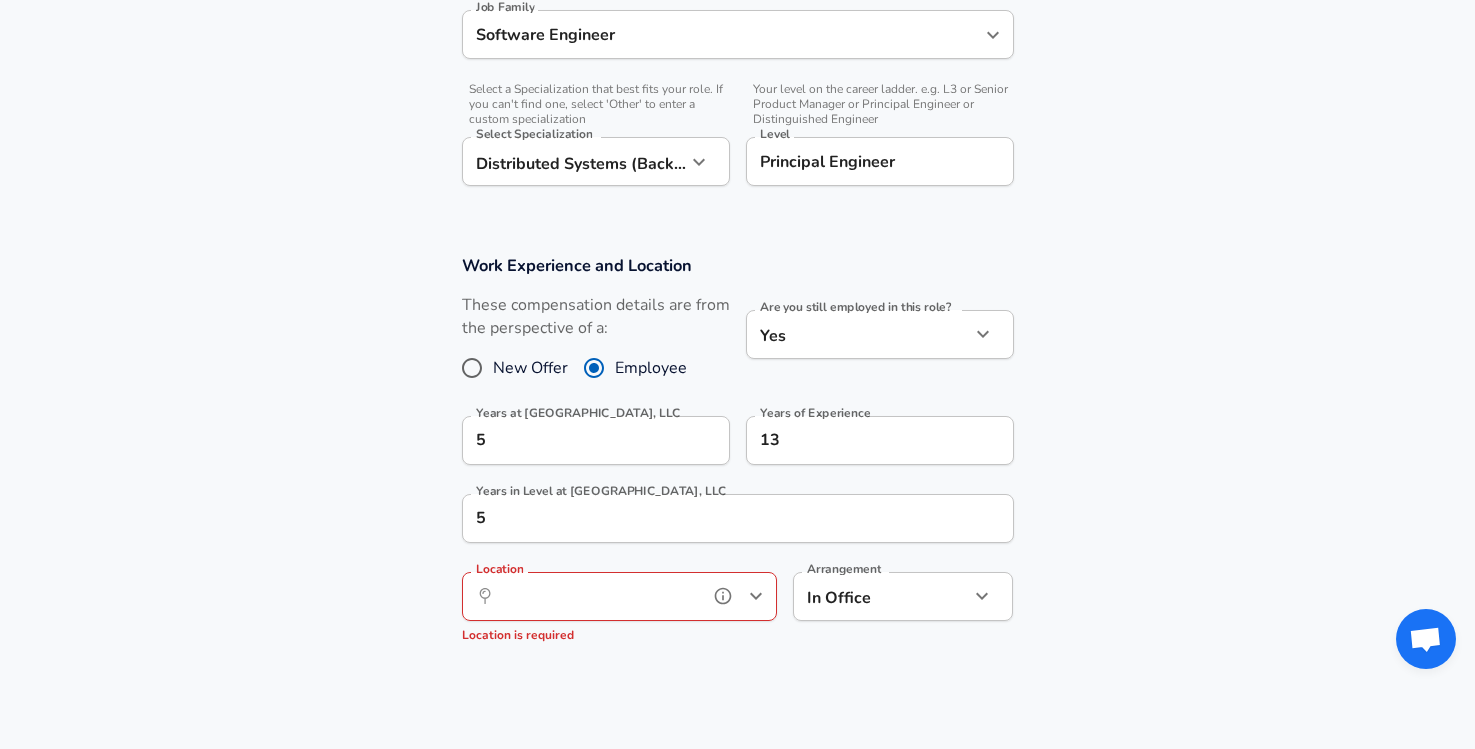 click on "Location" at bounding box center (597, 596) 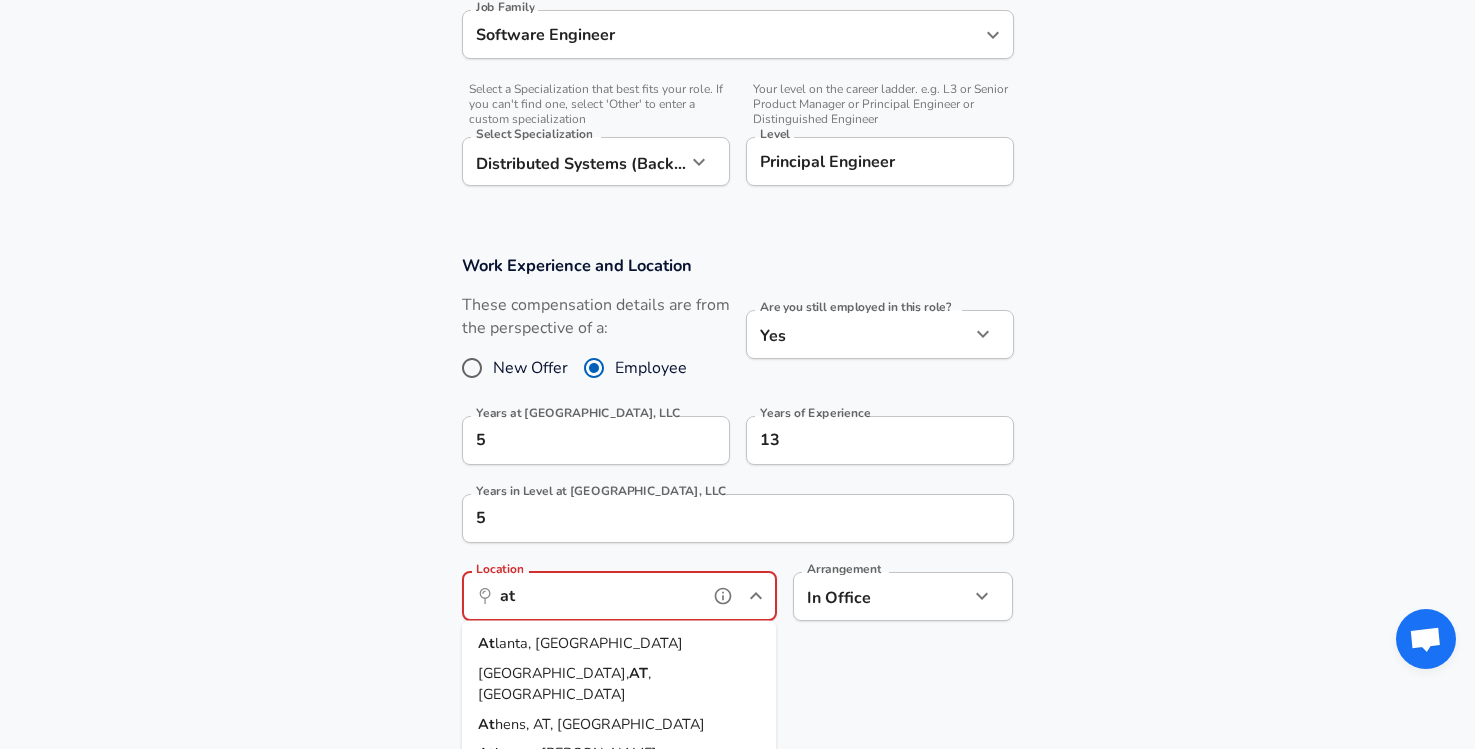 click on "At [GEOGRAPHIC_DATA], [GEOGRAPHIC_DATA]" at bounding box center [619, 644] 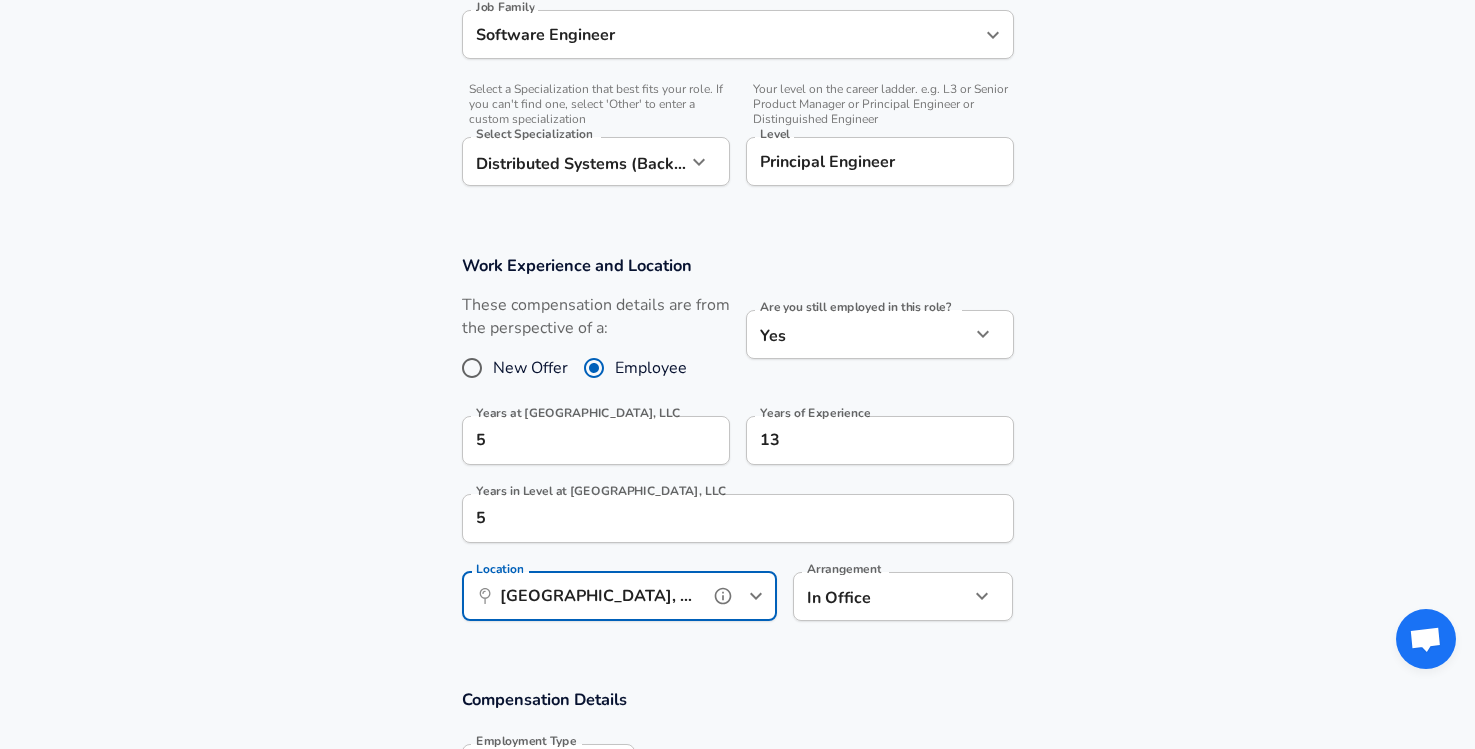type on "[GEOGRAPHIC_DATA], [GEOGRAPHIC_DATA]" 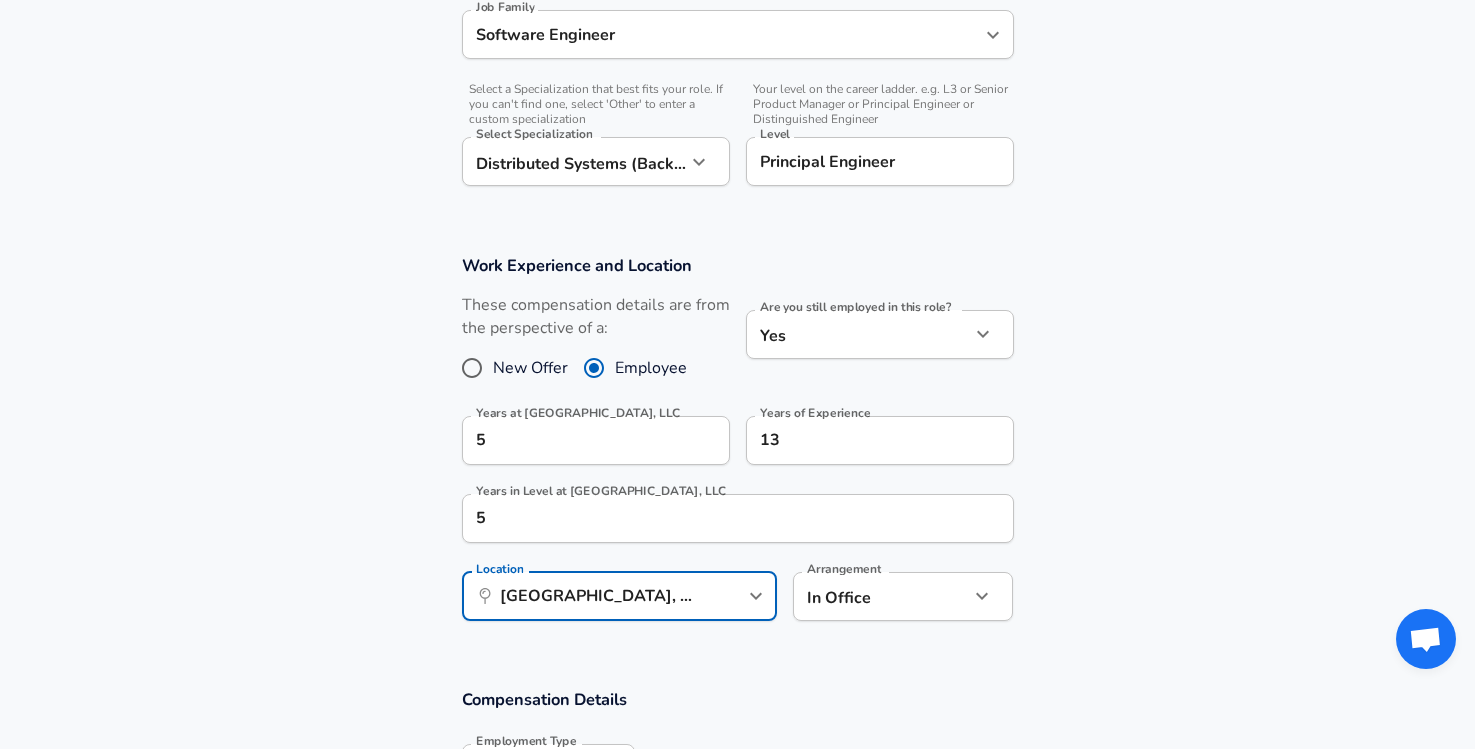 click on "Restart Add Your Salary Upload your offer letter   to verify your submission Enhance Privacy and Anonymity No Automatically hides specific fields until there are enough submissions to safely display the full details.   More Details Based on your submission and the data points that we have already collected, we will automatically hide and anonymize specific fields if there aren't enough data points to remain sufficiently anonymous. Company & Title Information   Enter the company you received your offer from Company Voreas Laboratories, LLC Company   Select the title that closest resembles your official title. This should be similar to the title that was present on your offer letter. Title Software Engineer Title Job Family Software Engineer Job Family   Select a Specialization that best fits your role. If you can't find one, select 'Other' to enter a custom specialization Select Specialization Distributed Systems (Back-End) Distributed Systems (Back-End) Select Specialization   Level Principal Engineer Level 5" at bounding box center (737, -249) 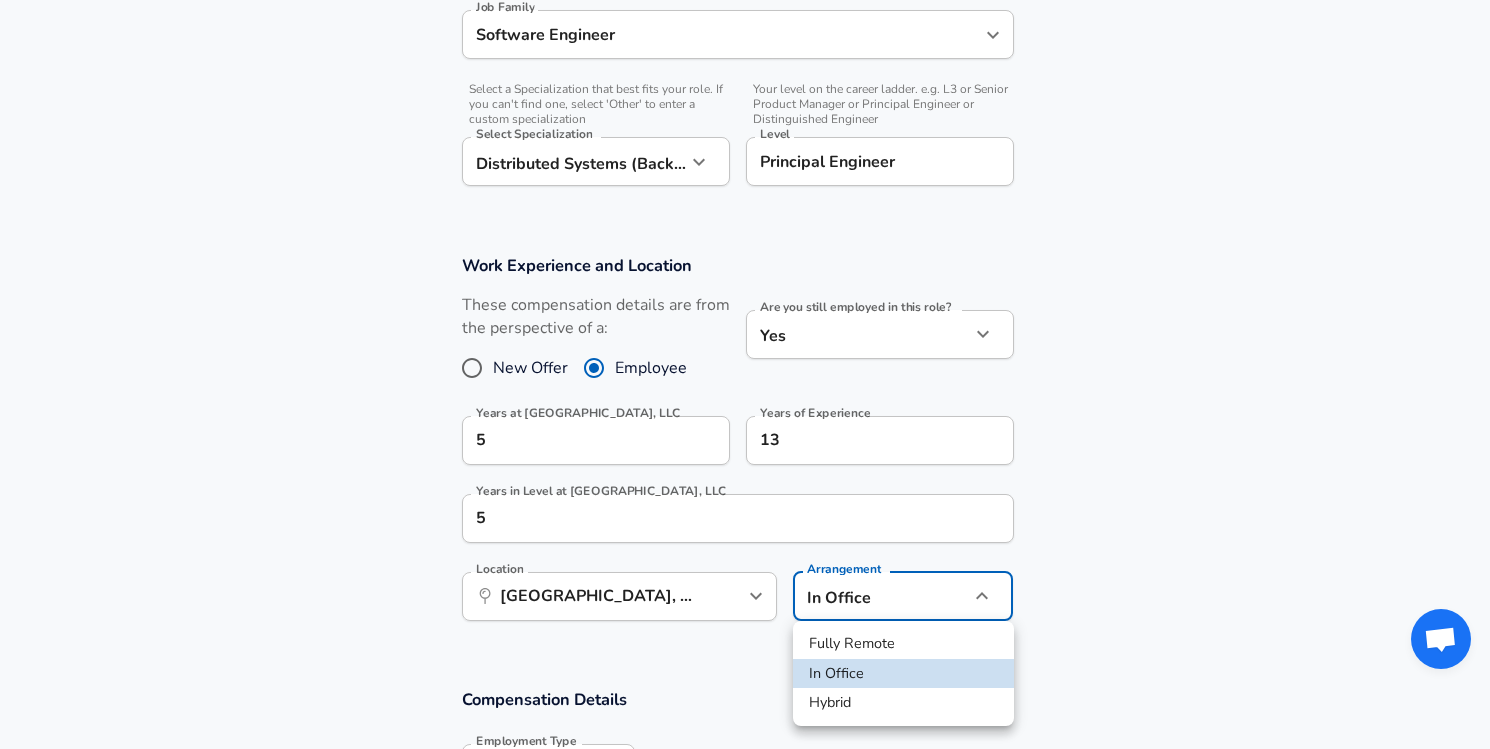 click on "Fully Remote" at bounding box center (903, 644) 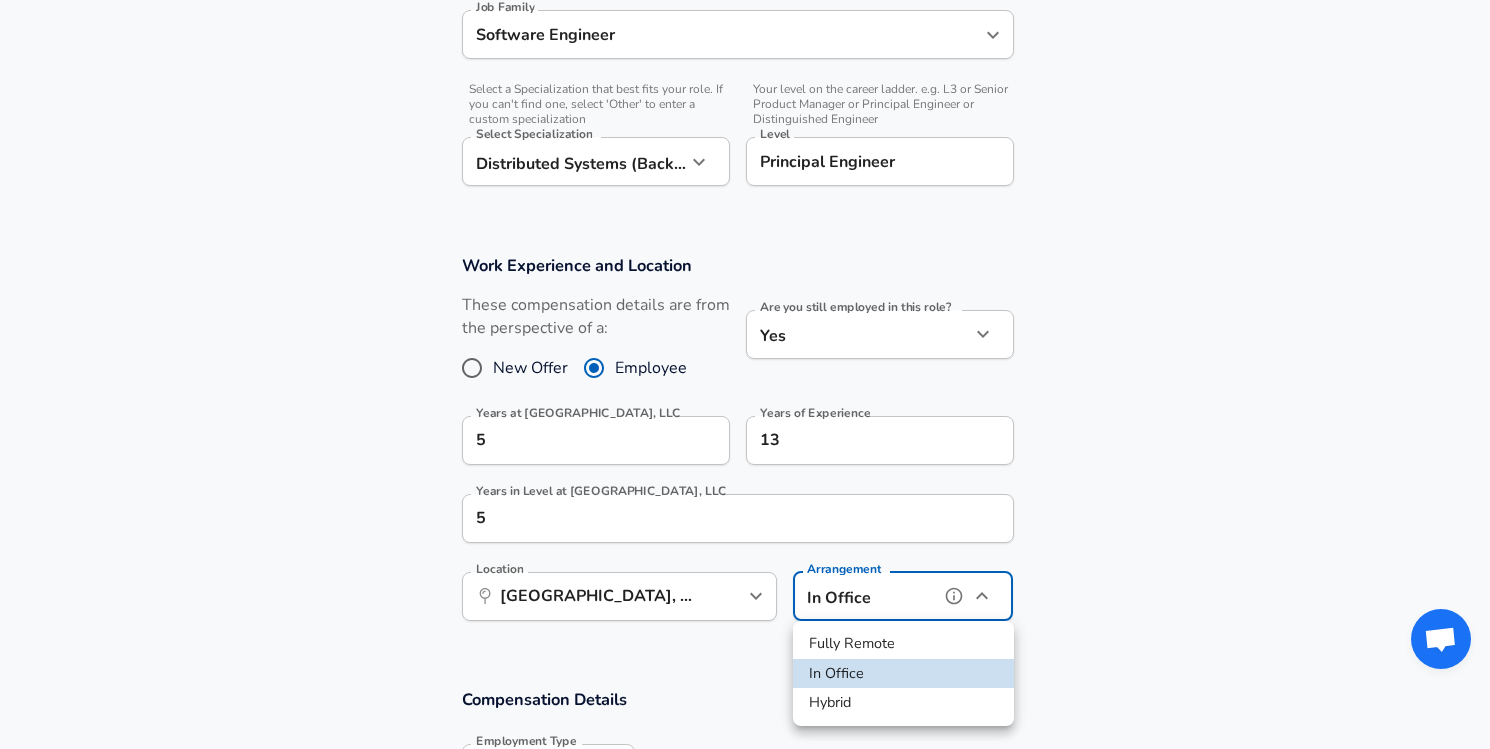 type on "remote" 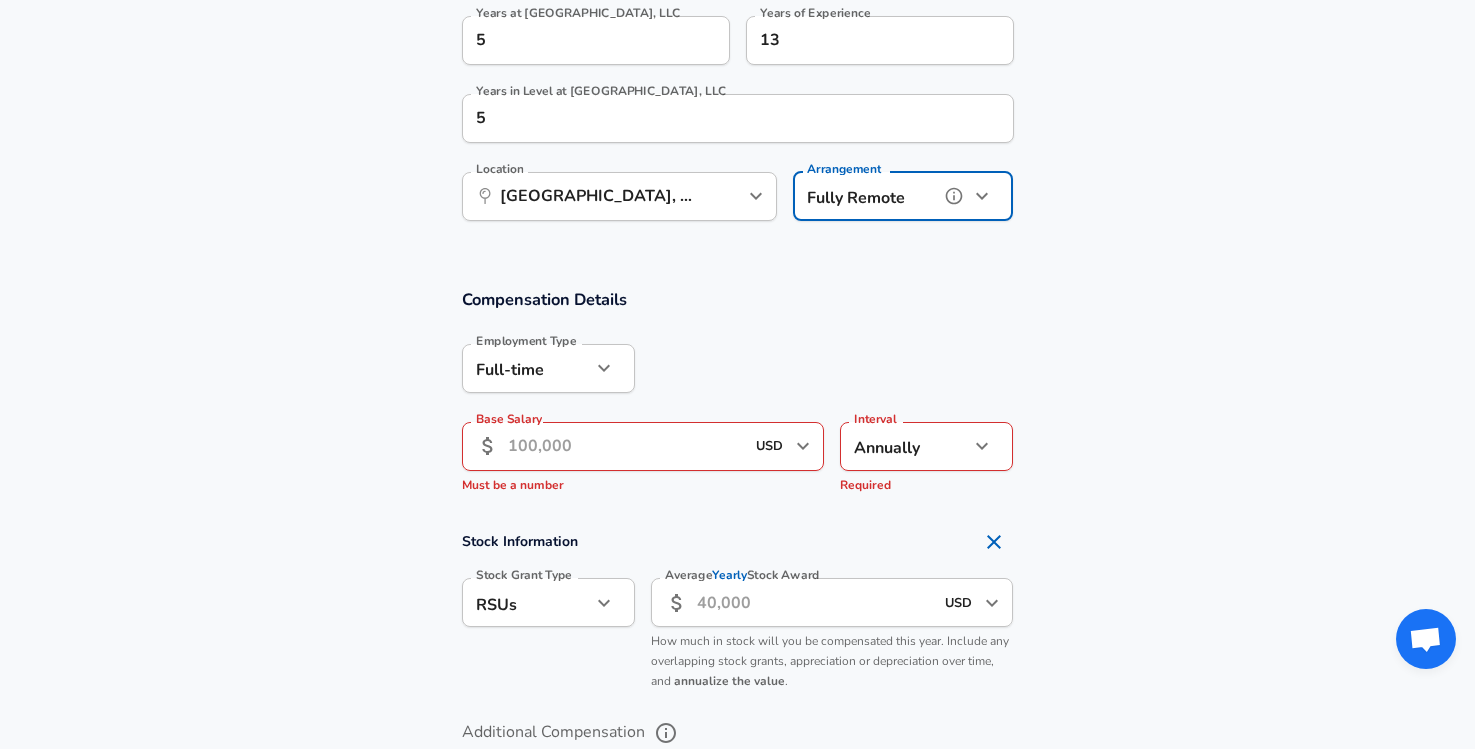 scroll, scrollTop: 1078, scrollLeft: 0, axis: vertical 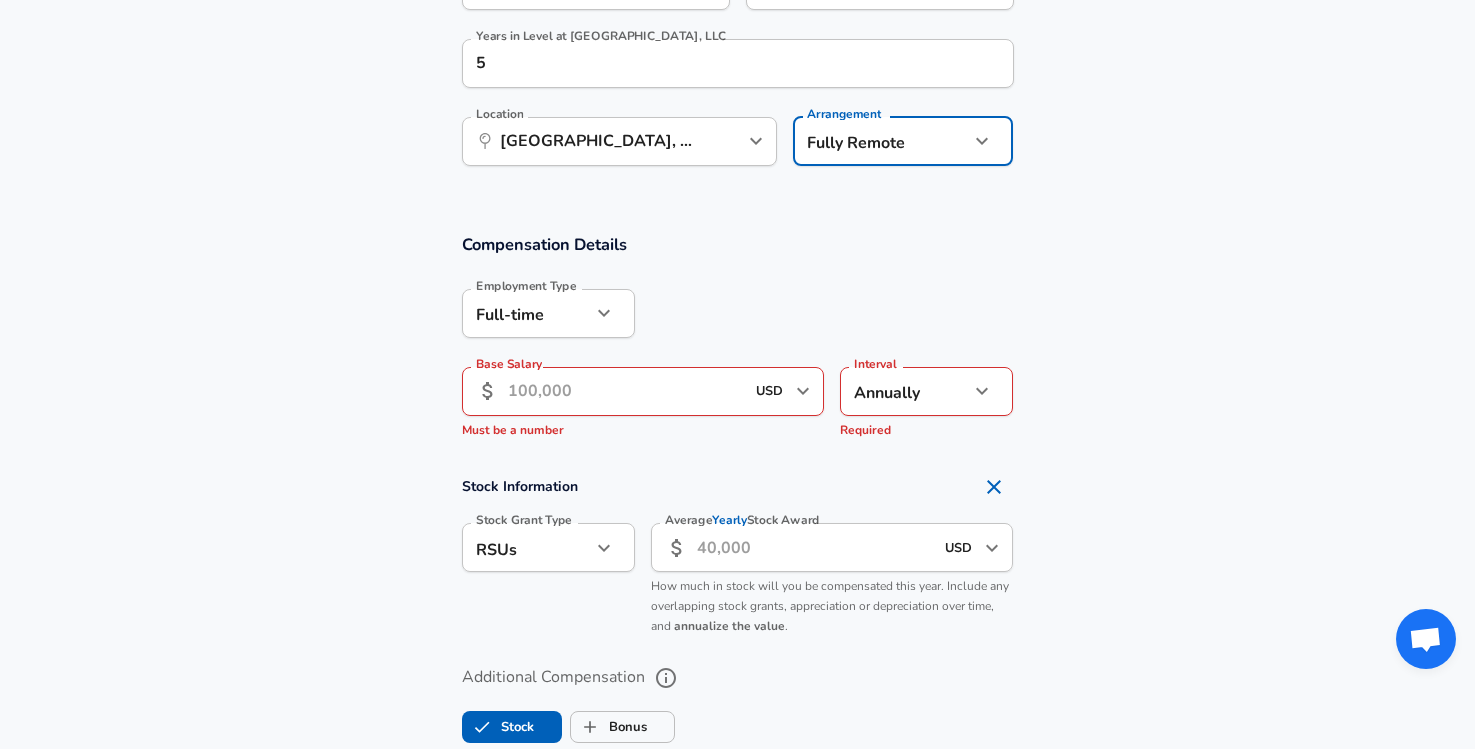 click on "Base Salary" at bounding box center [626, 391] 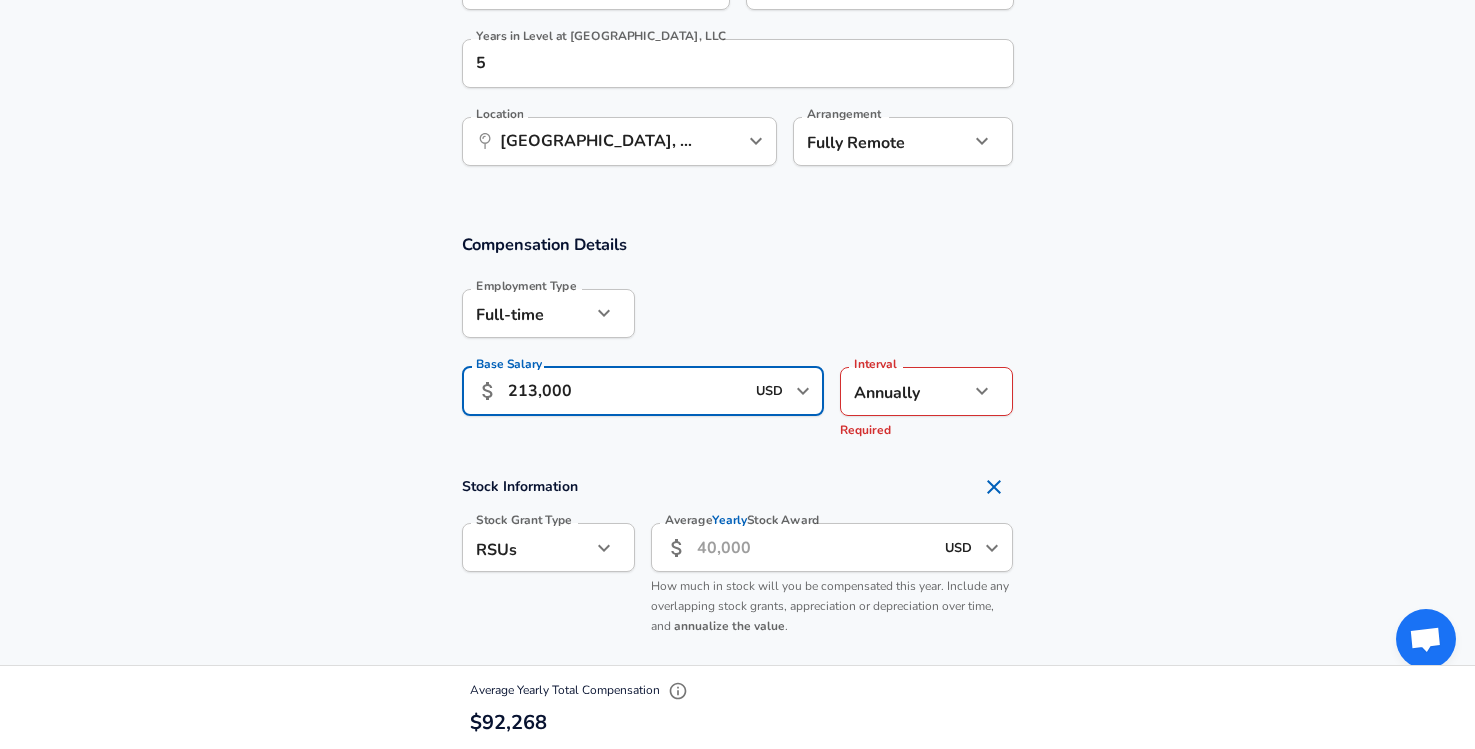 type on "213,000" 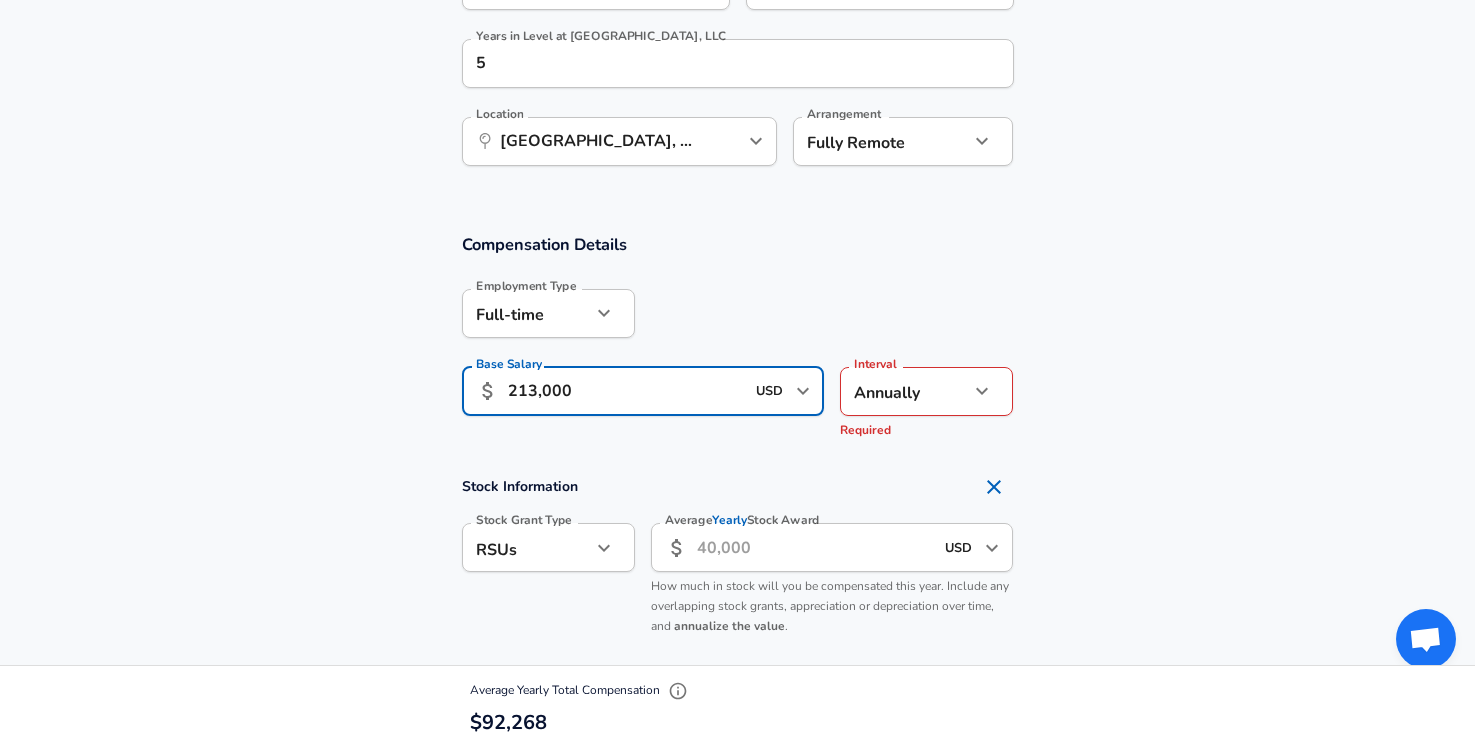 click on "Compensation Details Employment Type [DEMOGRAPHIC_DATA] full_time Employment Type Base Salary ​ 213,000 USD ​ Required Base Salary Interval Annually yearly Interval Required" at bounding box center (737, 341) 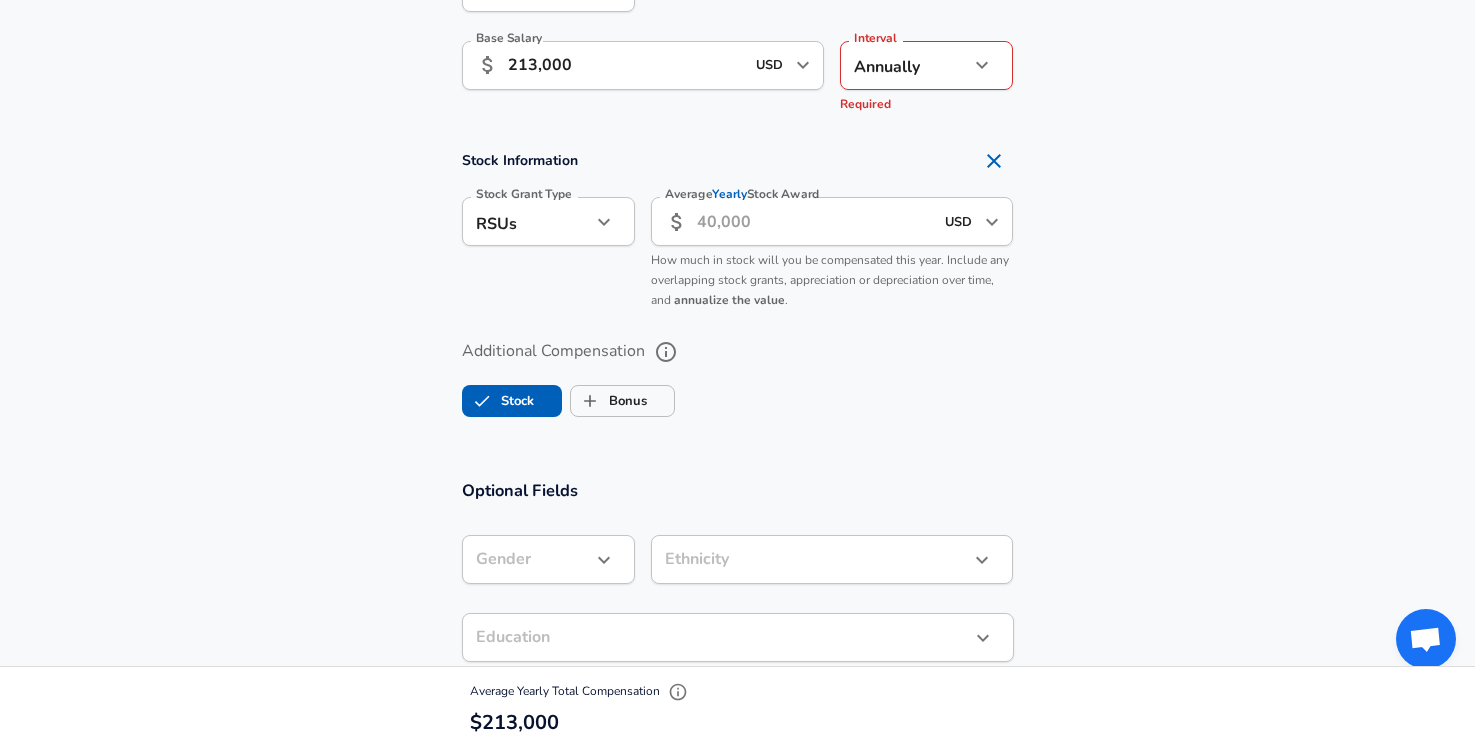 scroll, scrollTop: 1408, scrollLeft: 0, axis: vertical 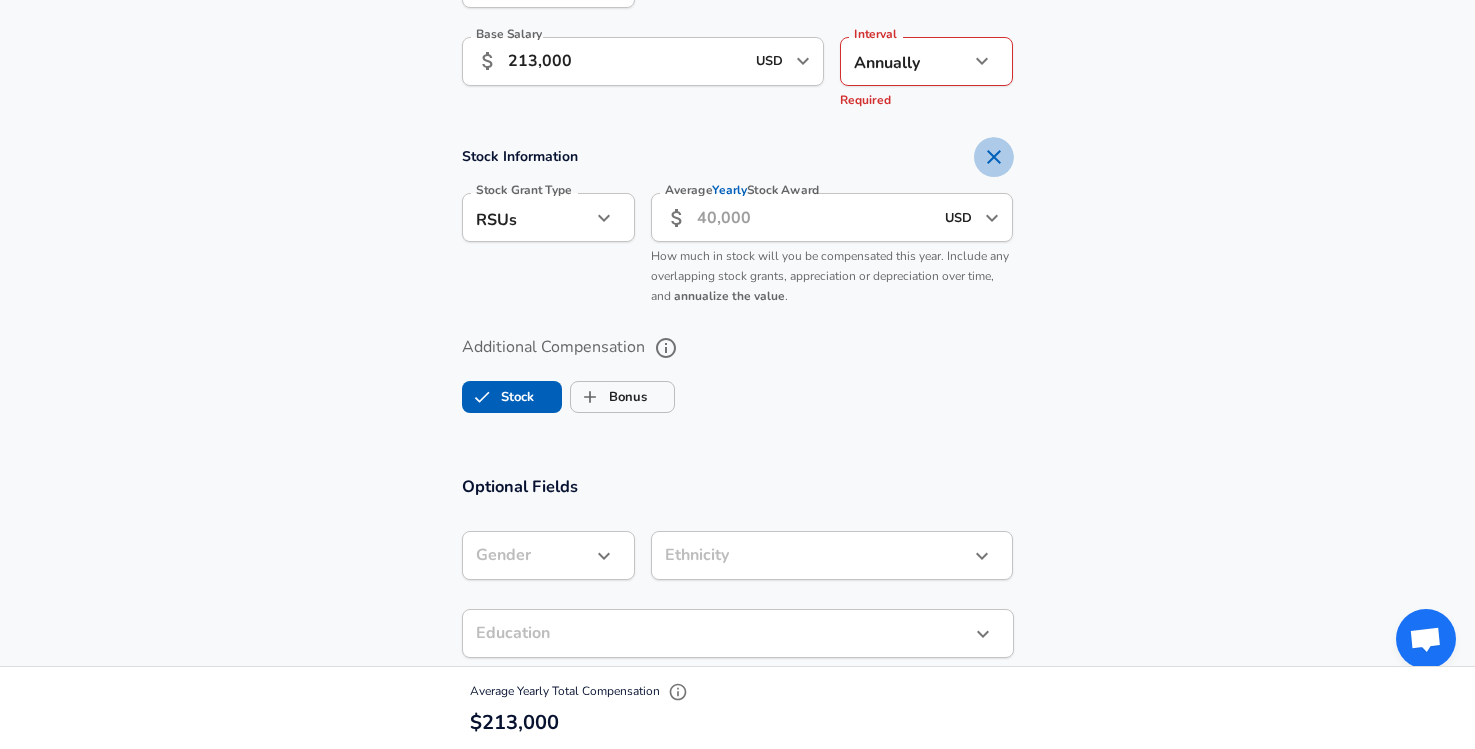 click 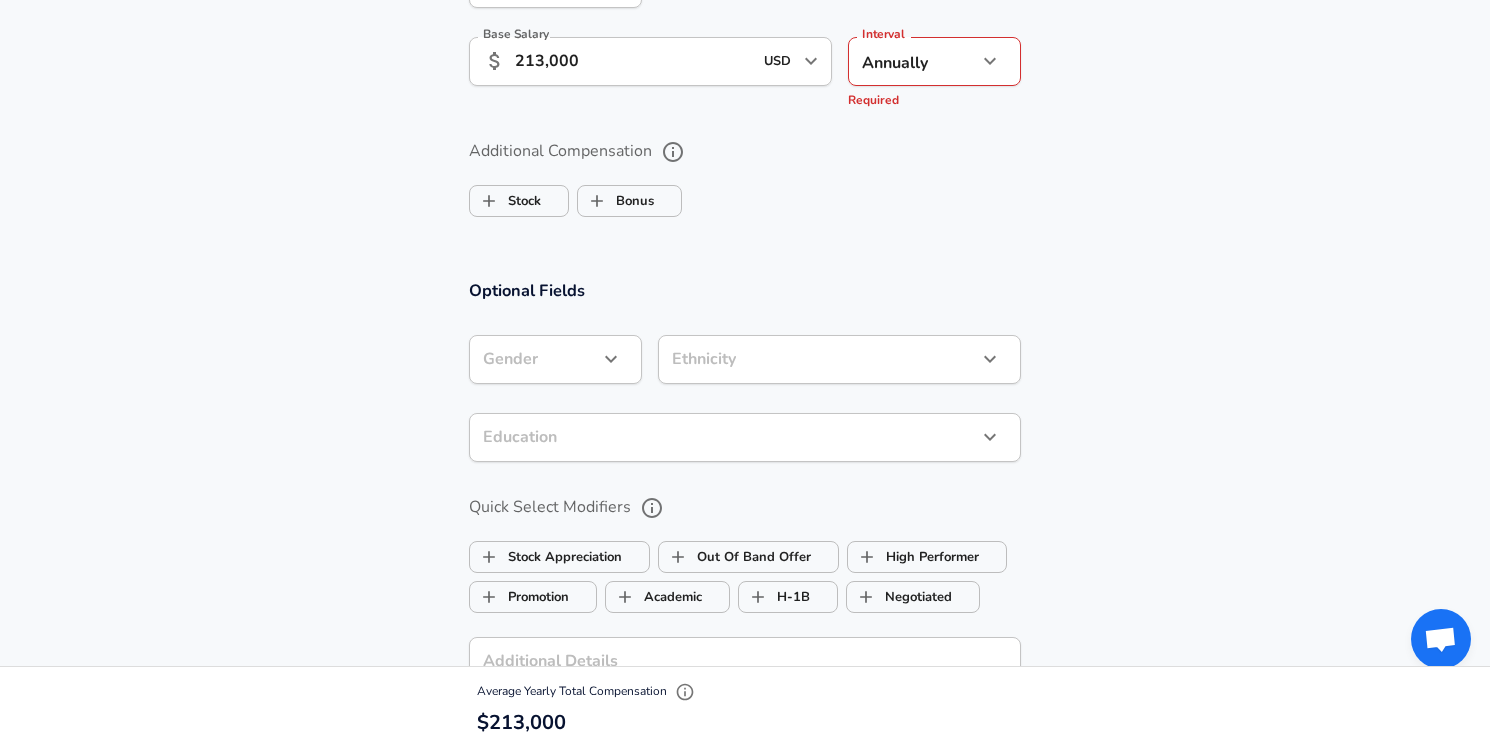 click on "Restart Add Your Salary Upload your offer letter   to verify your submission Enhance Privacy and Anonymity No Automatically hides specific fields until there are enough submissions to safely display the full details.   More Details Based on your submission and the data points that we have already collected, we will automatically hide and anonymize specific fields if there aren't enough data points to remain sufficiently anonymous. Company & Title Information   Enter the company you received your offer from Company Voreas Laboratories, LLC Company   Select the title that closest resembles your official title. This should be similar to the title that was present on your offer letter. Title Software Engineer Title Job Family Software Engineer Job Family   Select a Specialization that best fits your role. If you can't find one, select 'Other' to enter a custom specialization Select Specialization Distributed Systems (Back-End) Distributed Systems (Back-End) Select Specialization   Level Principal Engineer Level 5" at bounding box center (745, -1034) 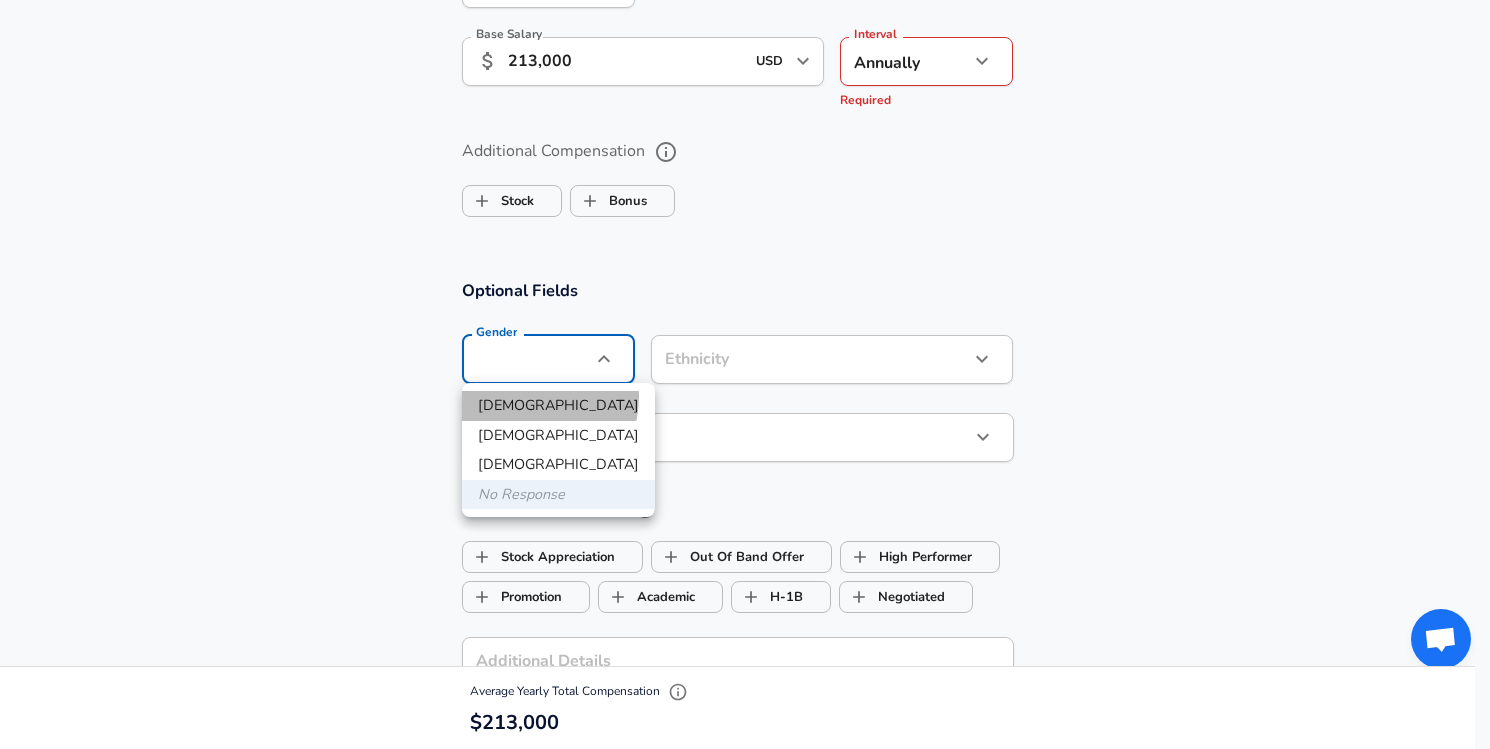 drag, startPoint x: 529, startPoint y: 397, endPoint x: 687, endPoint y: 391, distance: 158.11388 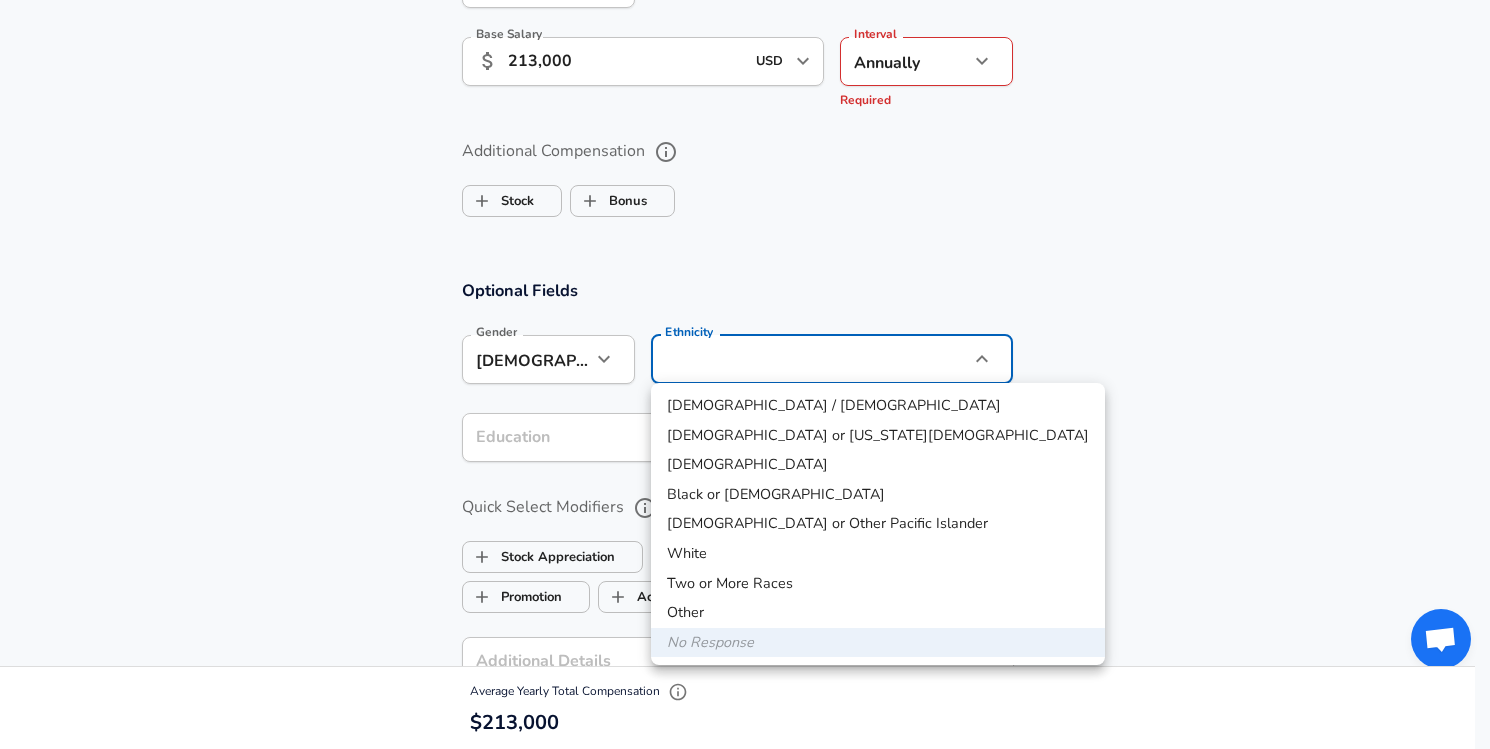 click on "Restart Add Your Salary Upload your offer letter   to verify your submission Enhance Privacy and Anonymity No Automatically hides specific fields until there are enough submissions to safely display the full details.   More Details Based on your submission and the data points that we have already collected, we will automatically hide and anonymize specific fields if there aren't enough data points to remain sufficiently anonymous. Company & Title Information   Enter the company you received your offer from Company Voreas Laboratories, LLC Company   Select the title that closest resembles your official title. This should be similar to the title that was present on your offer letter. Title Software Engineer Title Job Family Software Engineer Job Family   Select a Specialization that best fits your role. If you can't find one, select 'Other' to enter a custom specialization Select Specialization Distributed Systems (Back-End) Distributed Systems (Back-End) Select Specialization   Level Principal Engineer Level 5" at bounding box center (745, -1034) 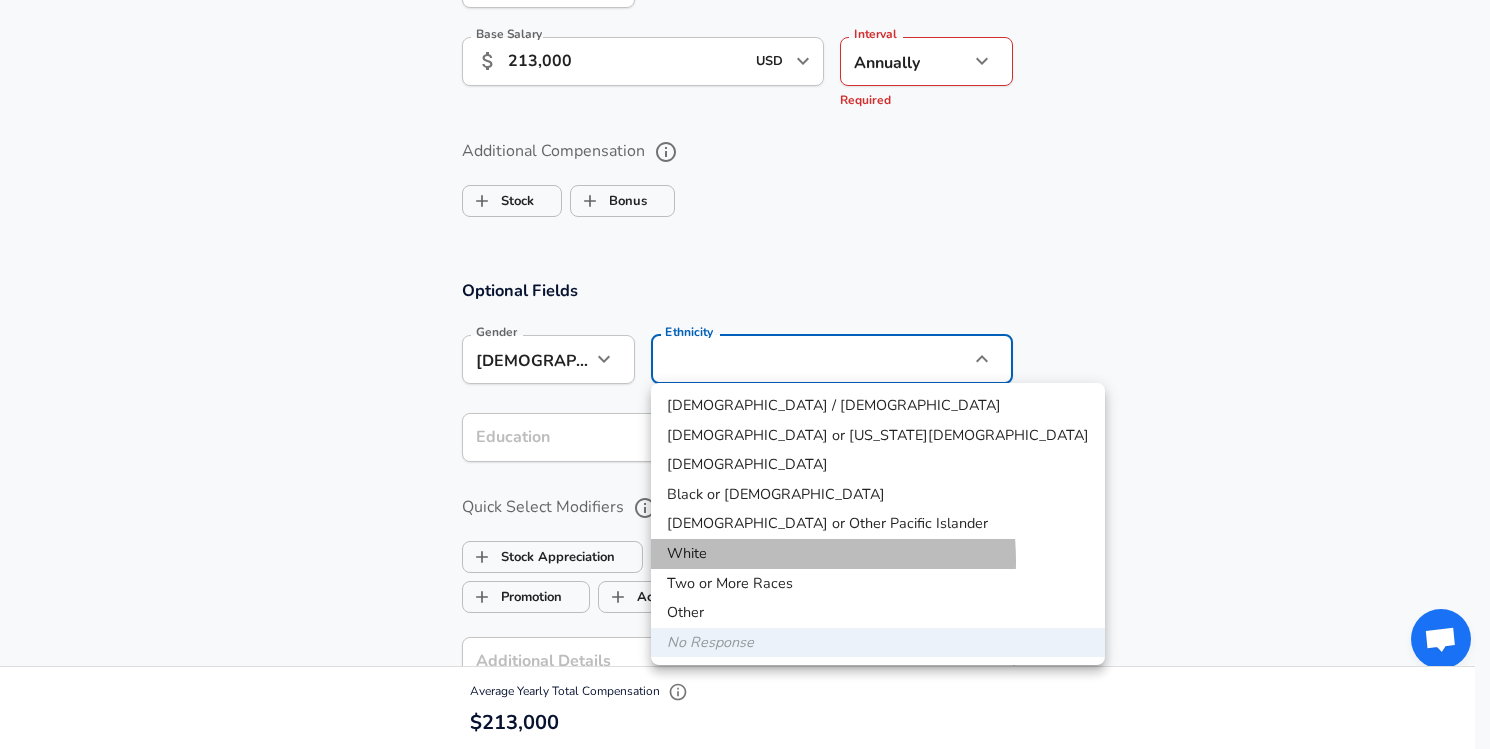 click on "White" at bounding box center (878, 554) 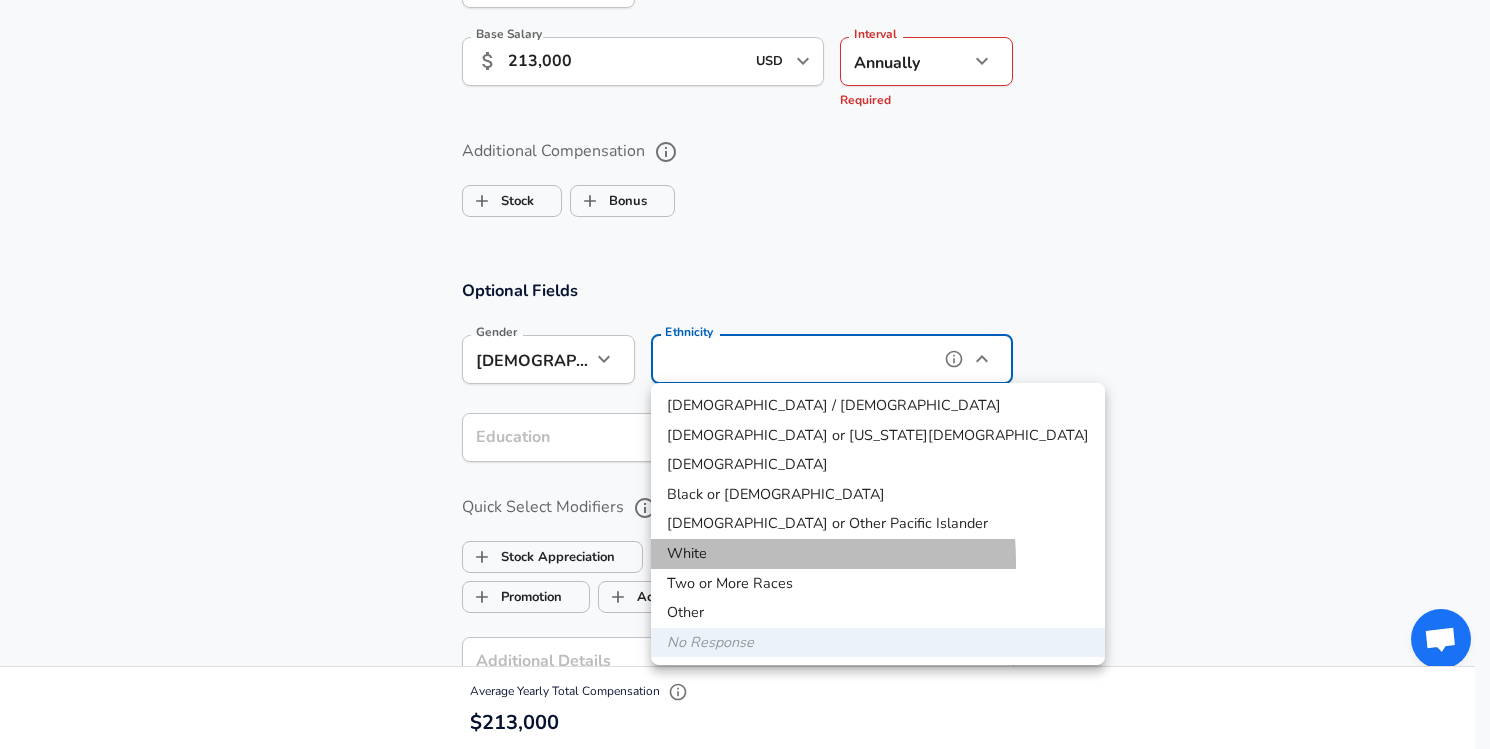 type on "White" 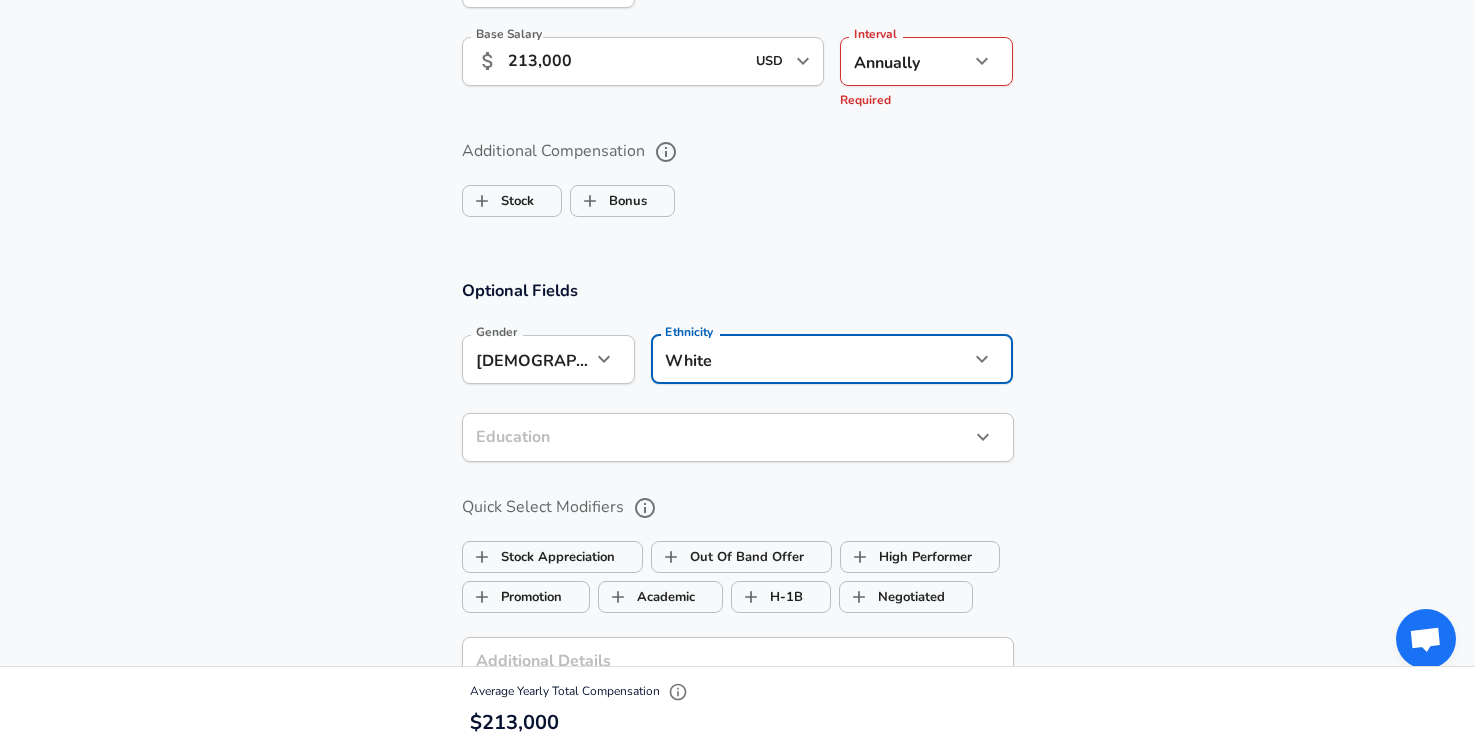 click on "Restart Add Your Salary Upload your offer letter   to verify your submission Enhance Privacy and Anonymity No Automatically hides specific fields until there are enough submissions to safely display the full details.   More Details Based on your submission and the data points that we have already collected, we will automatically hide and anonymize specific fields if there aren't enough data points to remain sufficiently anonymous. Company & Title Information   Enter the company you received your offer from Company Voreas Laboratories, LLC Company   Select the title that closest resembles your official title. This should be similar to the title that was present on your offer letter. Title Software Engineer Title Job Family Software Engineer Job Family   Select a Specialization that best fits your role. If you can't find one, select 'Other' to enter a custom specialization Select Specialization Distributed Systems (Back-End) Distributed Systems (Back-End) Select Specialization   Level Principal Engineer Level 5" at bounding box center [737, -1034] 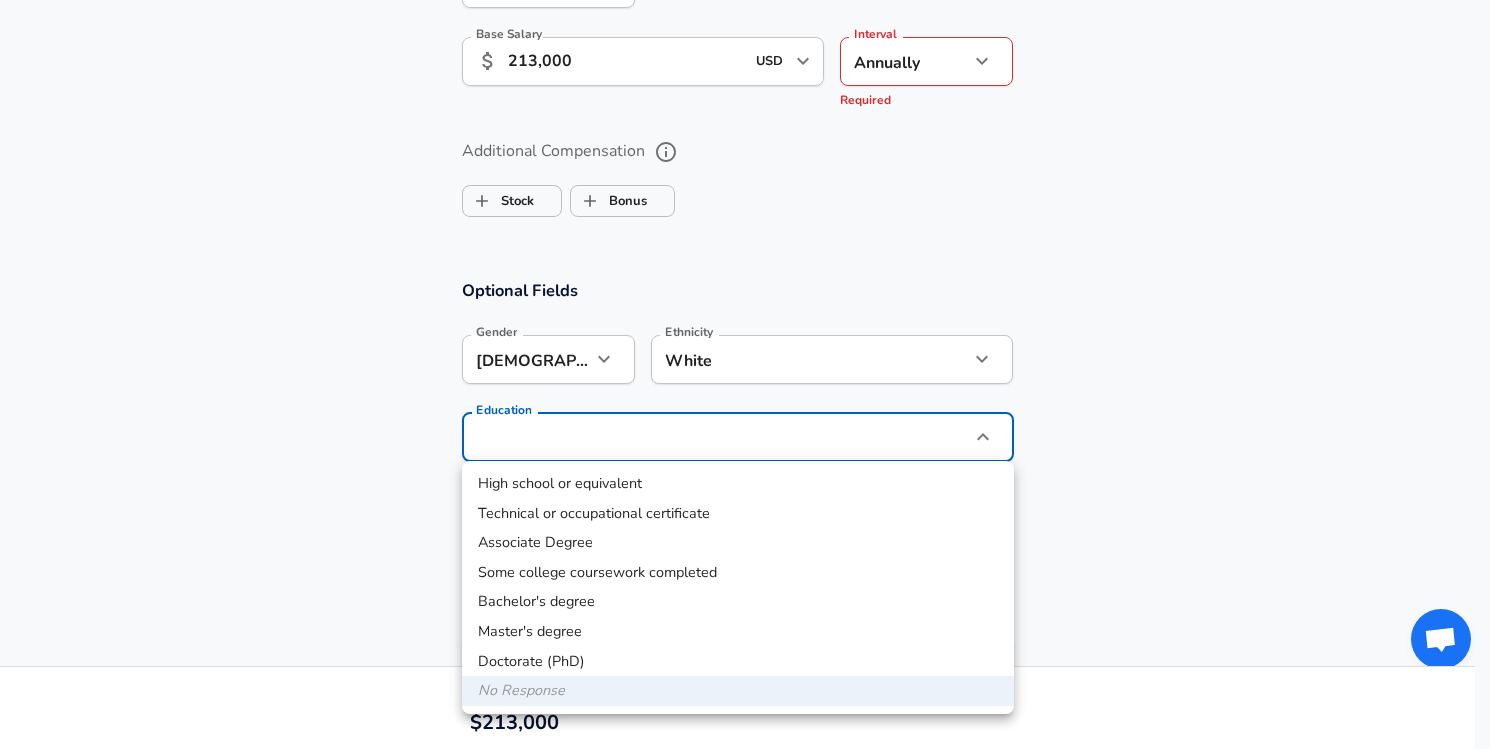 click on "Master's degree" at bounding box center [738, 632] 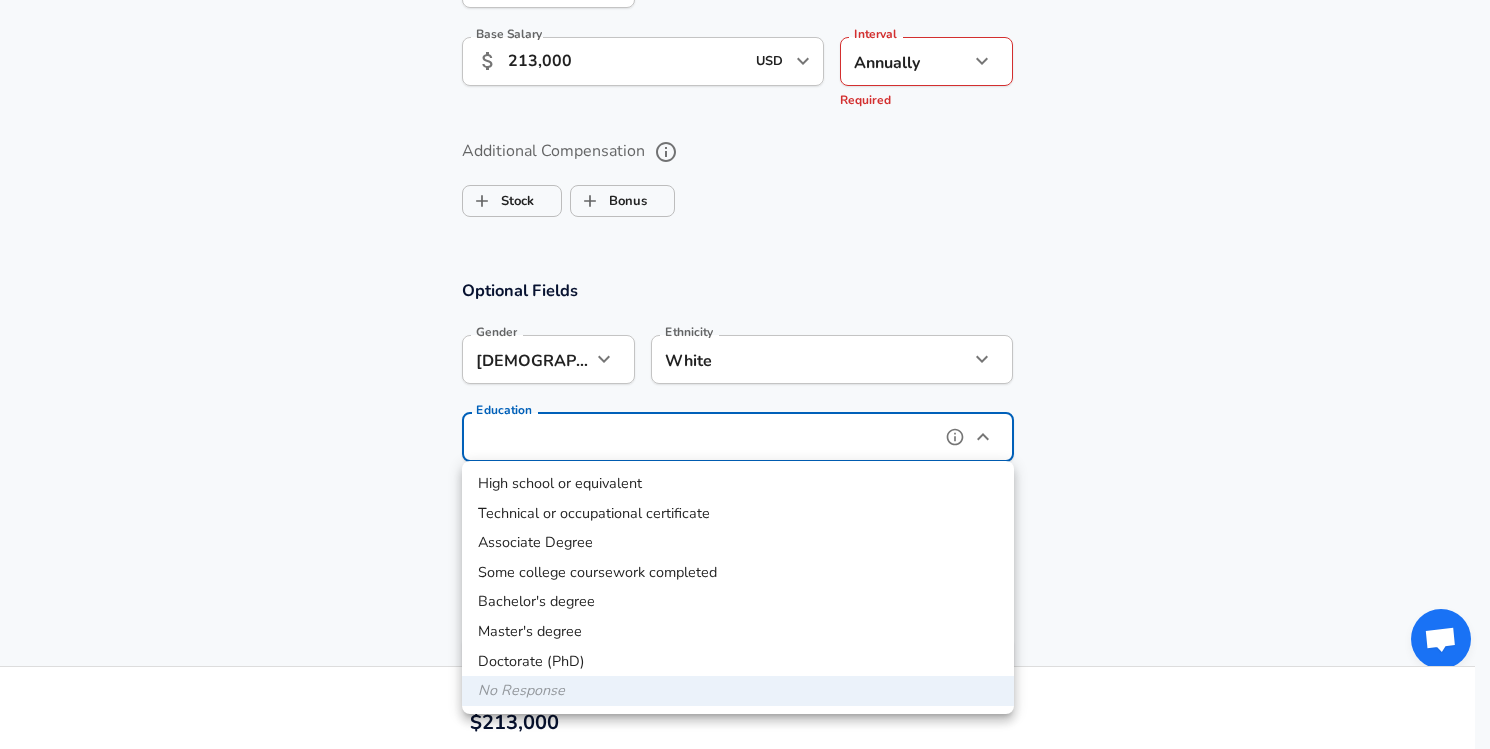 type on "Masters degree" 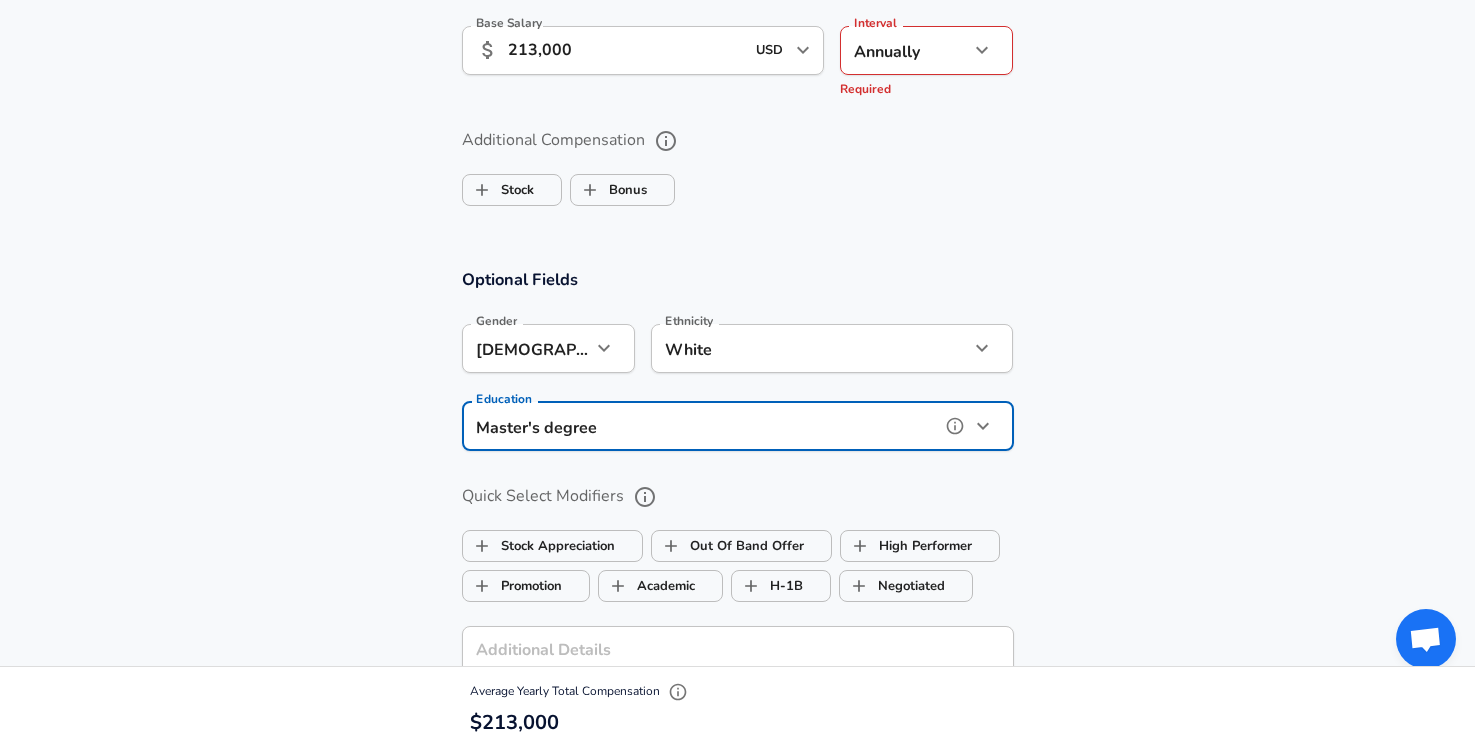 scroll, scrollTop: 1701, scrollLeft: 0, axis: vertical 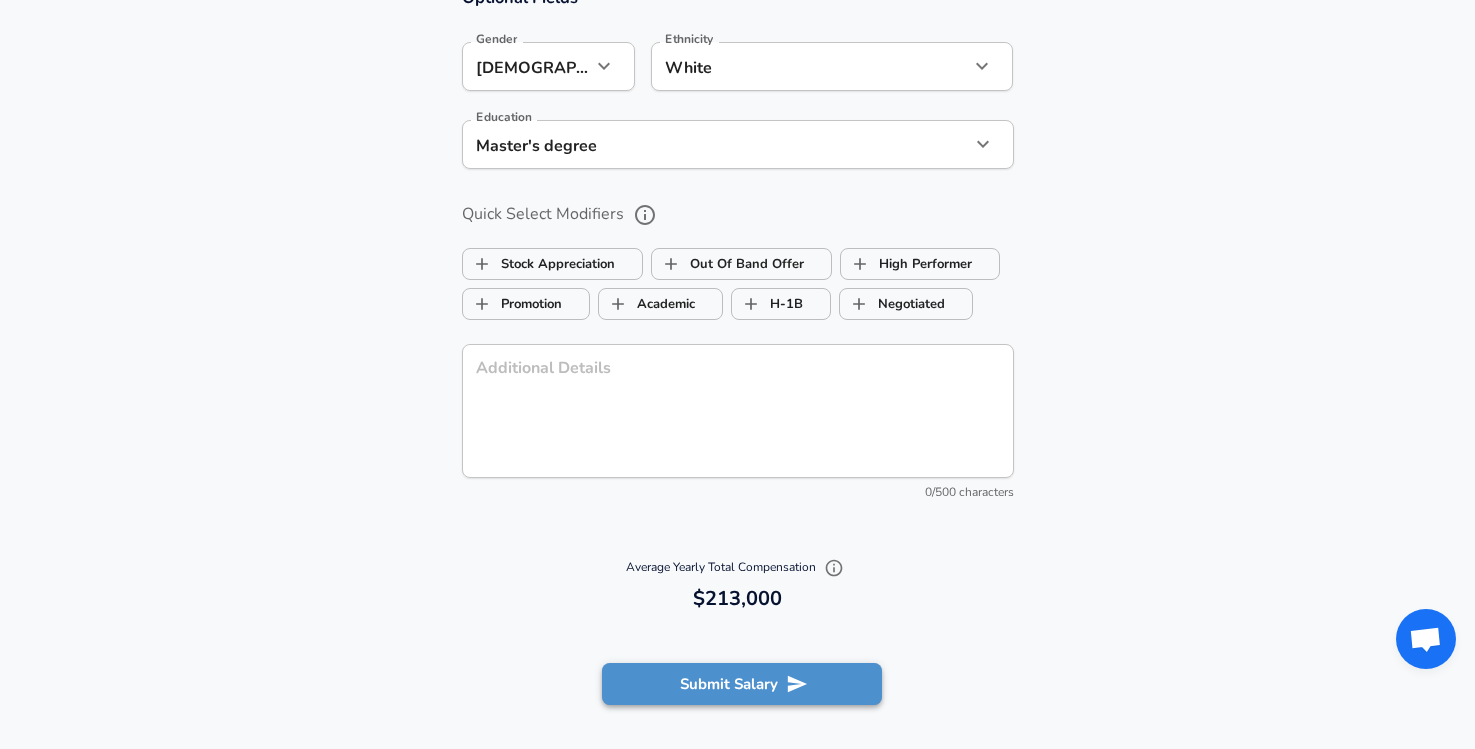 click on "Submit Salary" at bounding box center [742, 684] 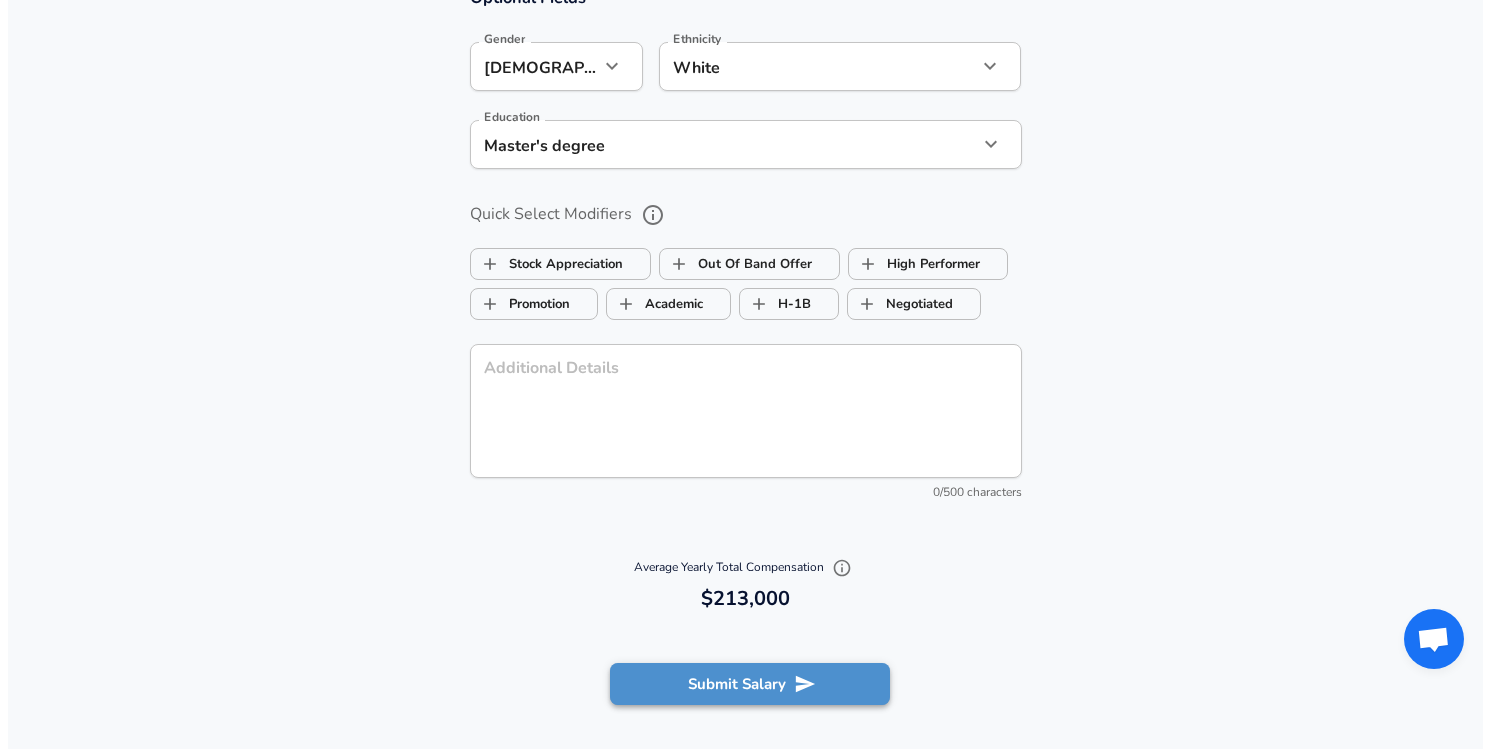 scroll, scrollTop: 1681, scrollLeft: 0, axis: vertical 